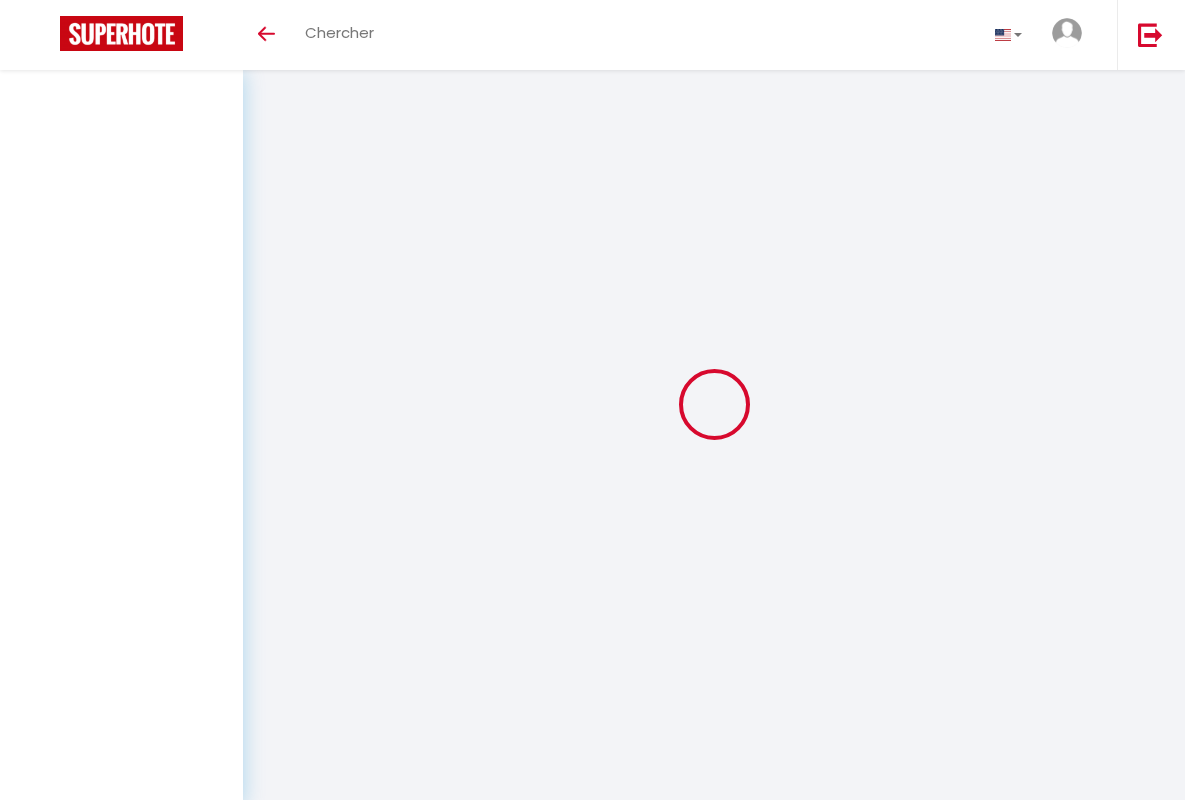 scroll, scrollTop: 0, scrollLeft: 0, axis: both 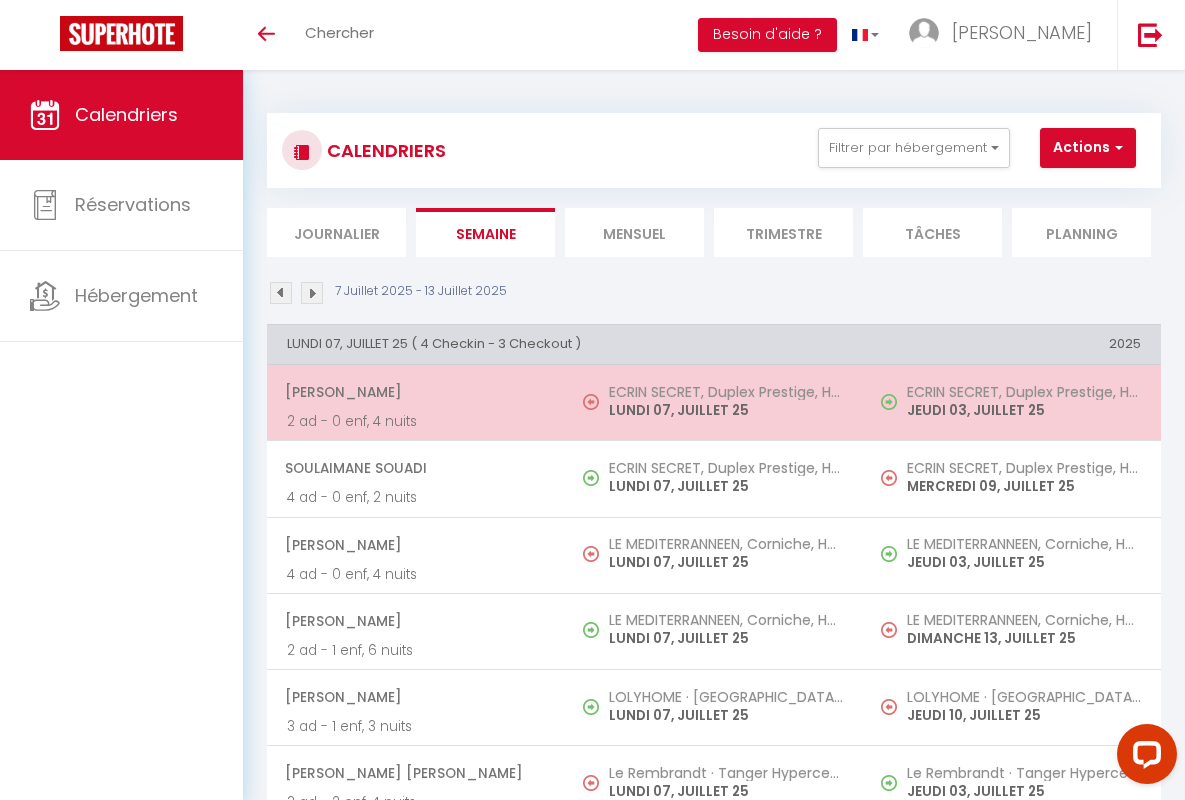 click on "[PERSON_NAME]" at bounding box center [415, 392] 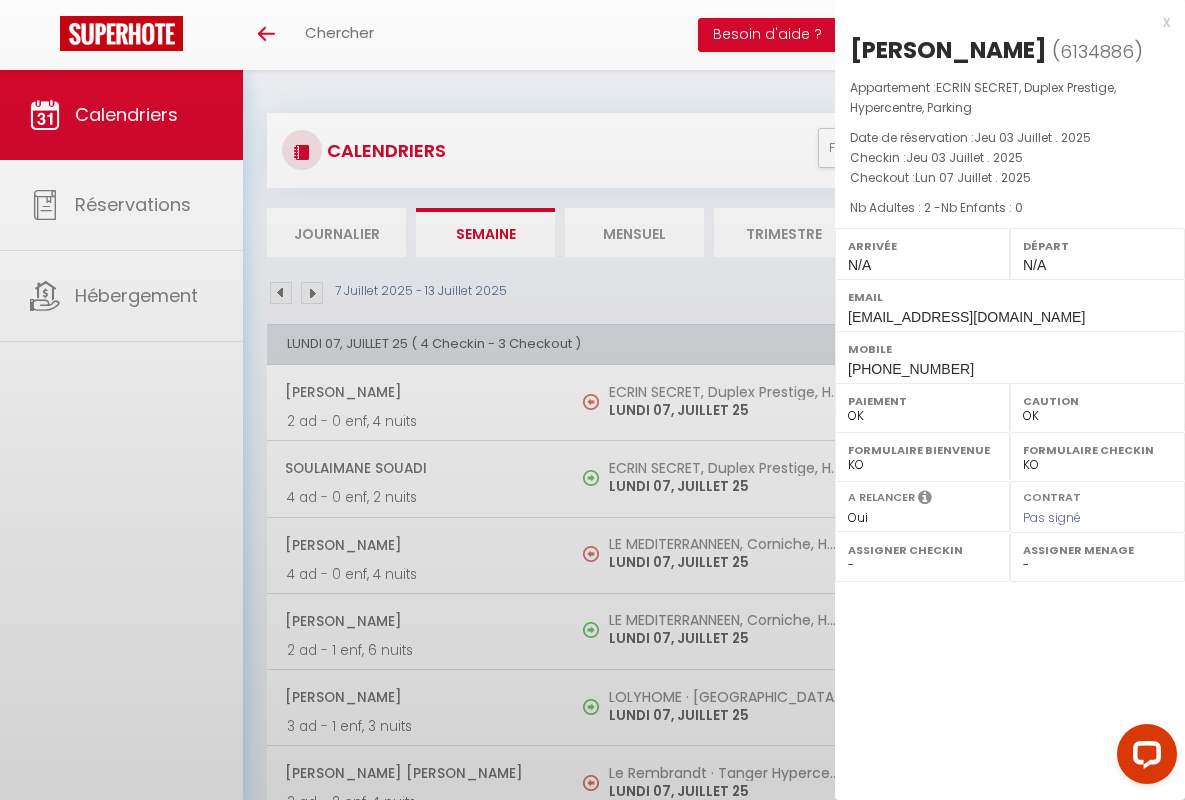 click on "x" at bounding box center (1002, 22) 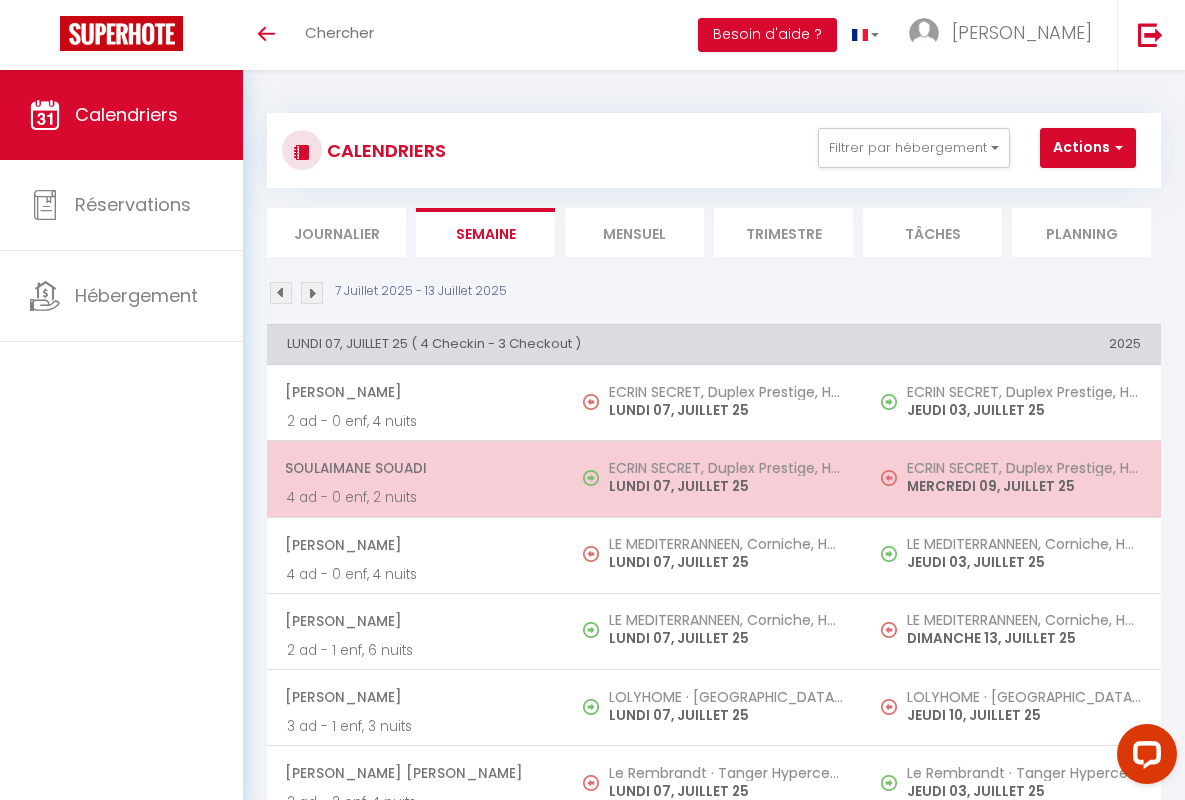 click on "Soulaimane Souadi" at bounding box center [415, 468] 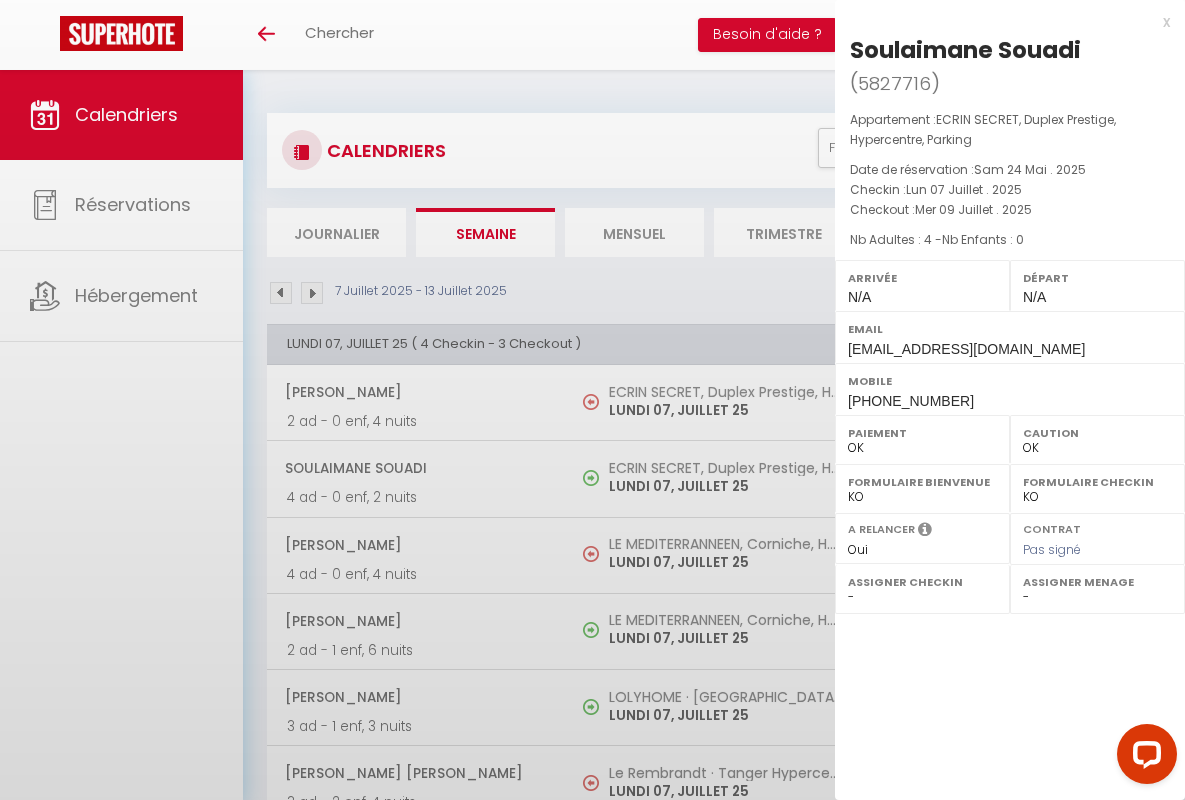 click on "x" at bounding box center (1002, 22) 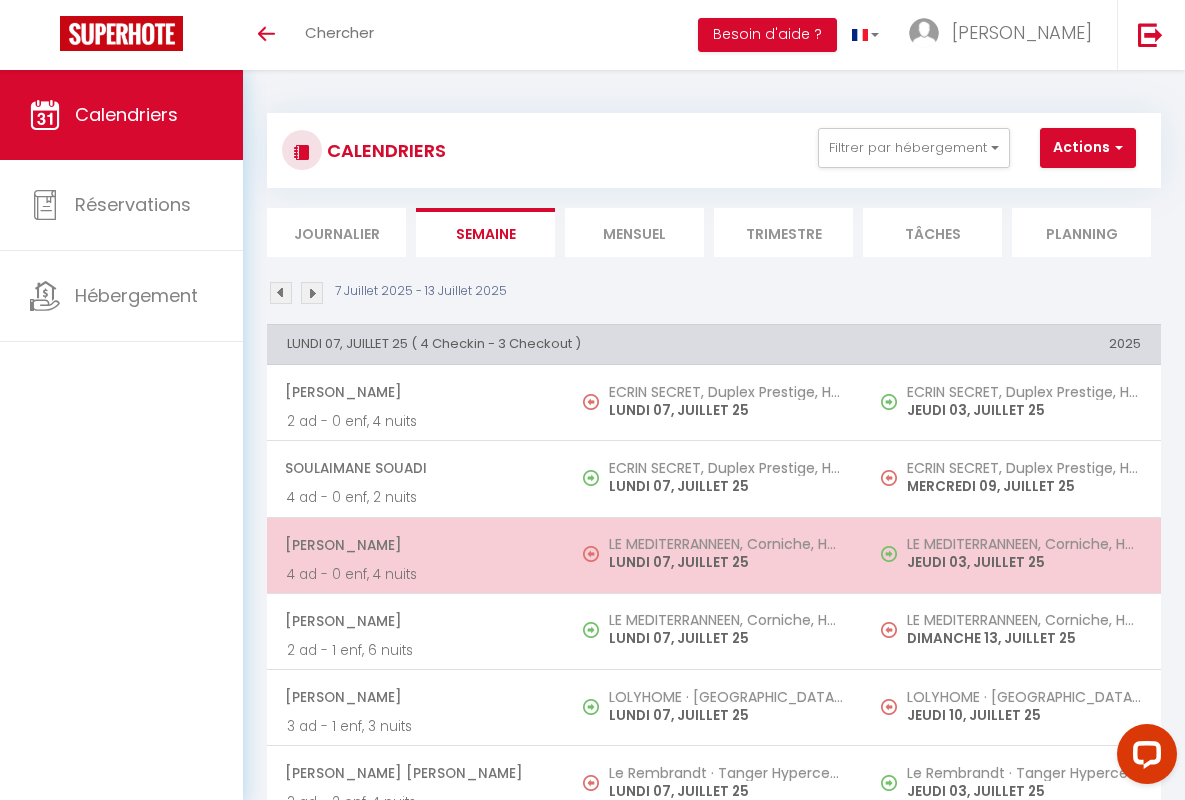 click on "[PERSON_NAME]" at bounding box center (415, 545) 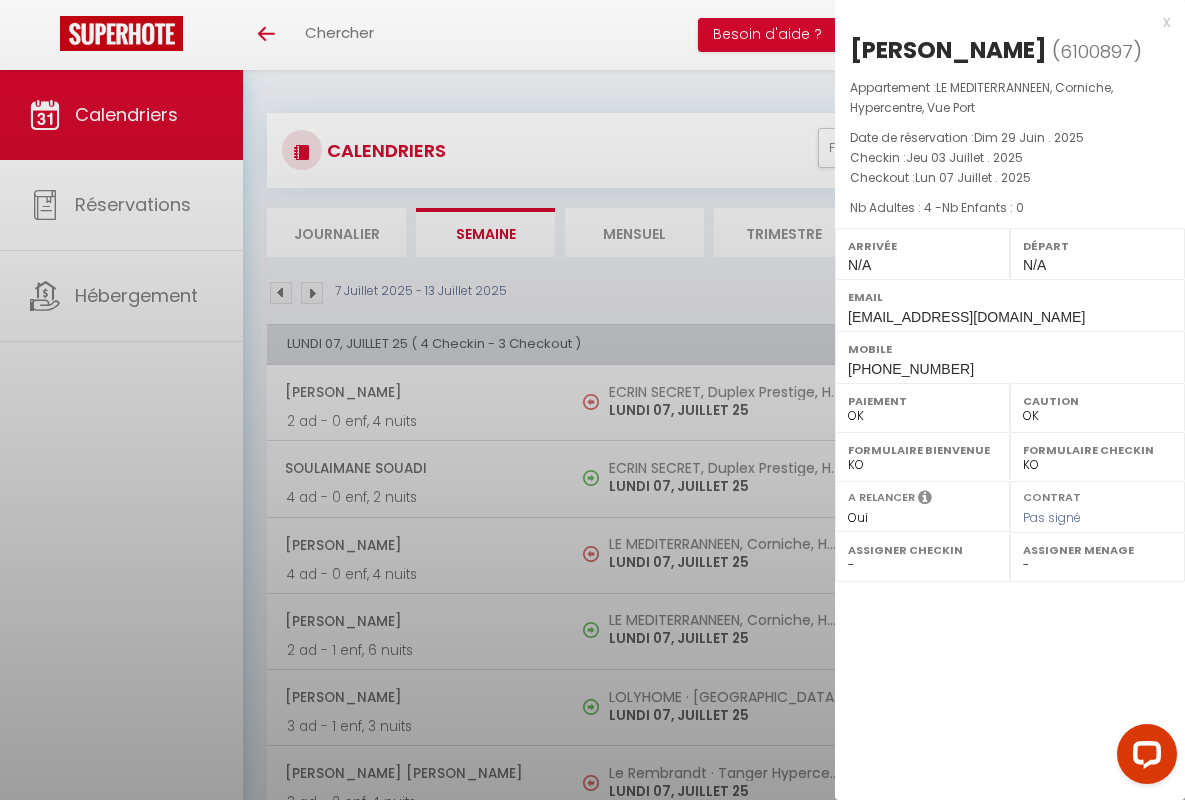 click on "x" at bounding box center [1002, 22] 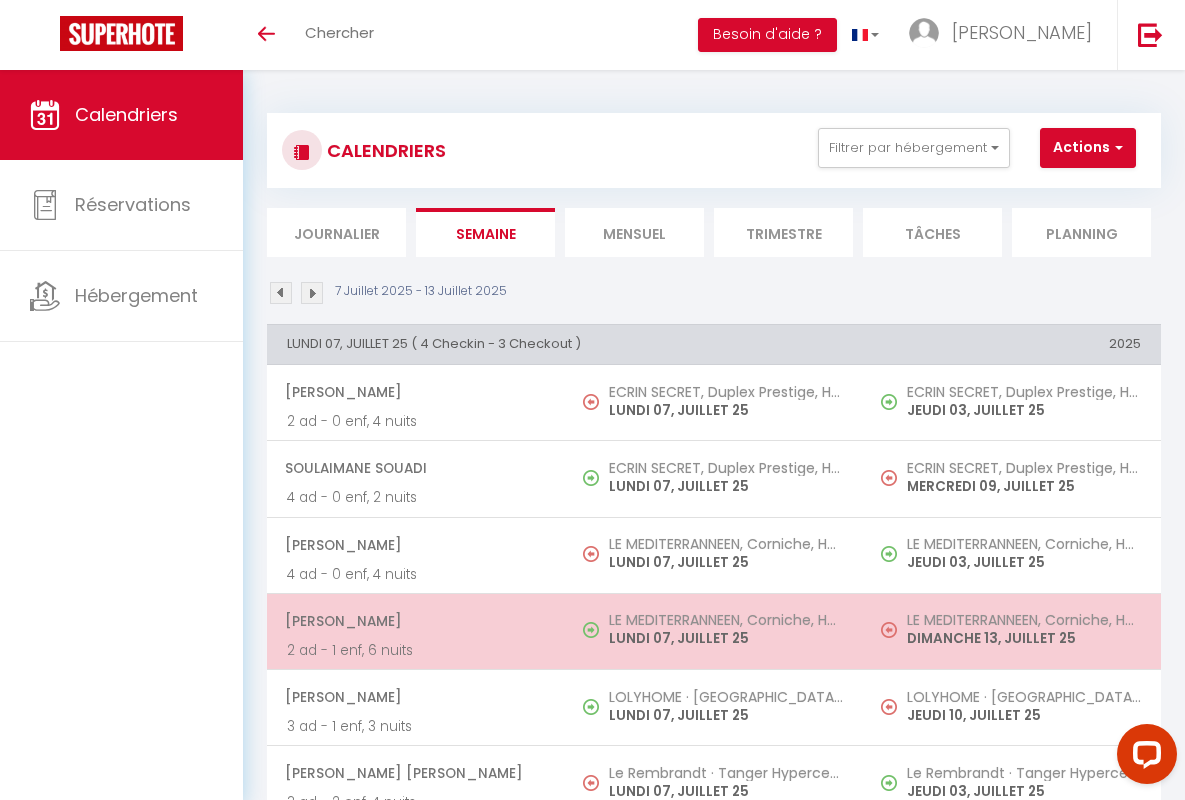 click on "[PERSON_NAME]" at bounding box center [415, 621] 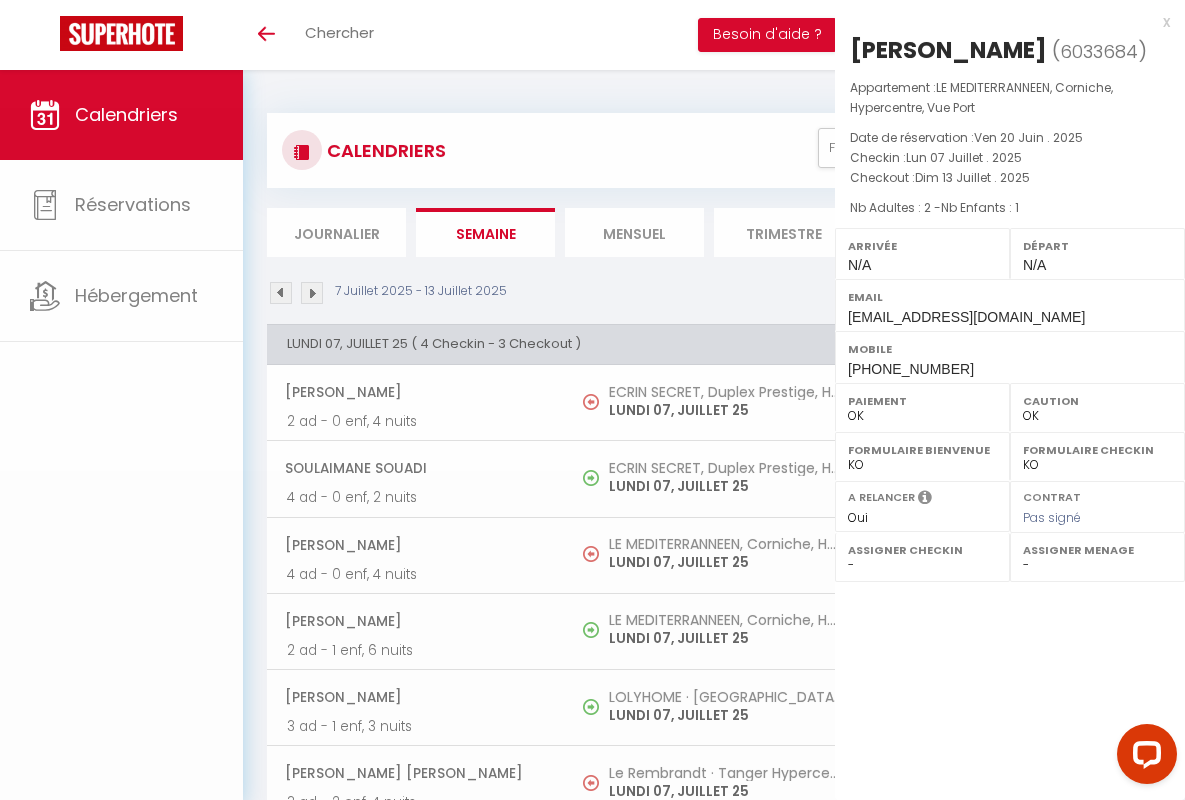 click on "x" at bounding box center (1002, 22) 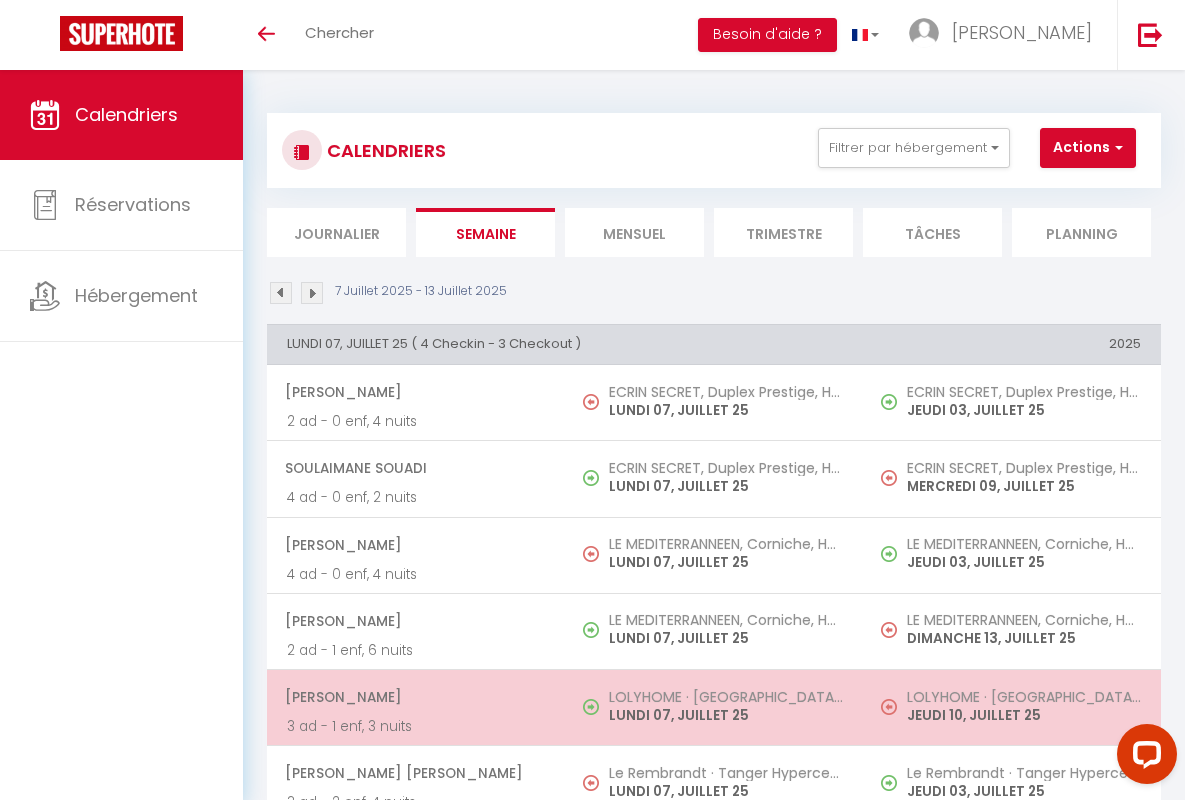 click on "[PERSON_NAME]" at bounding box center [415, 697] 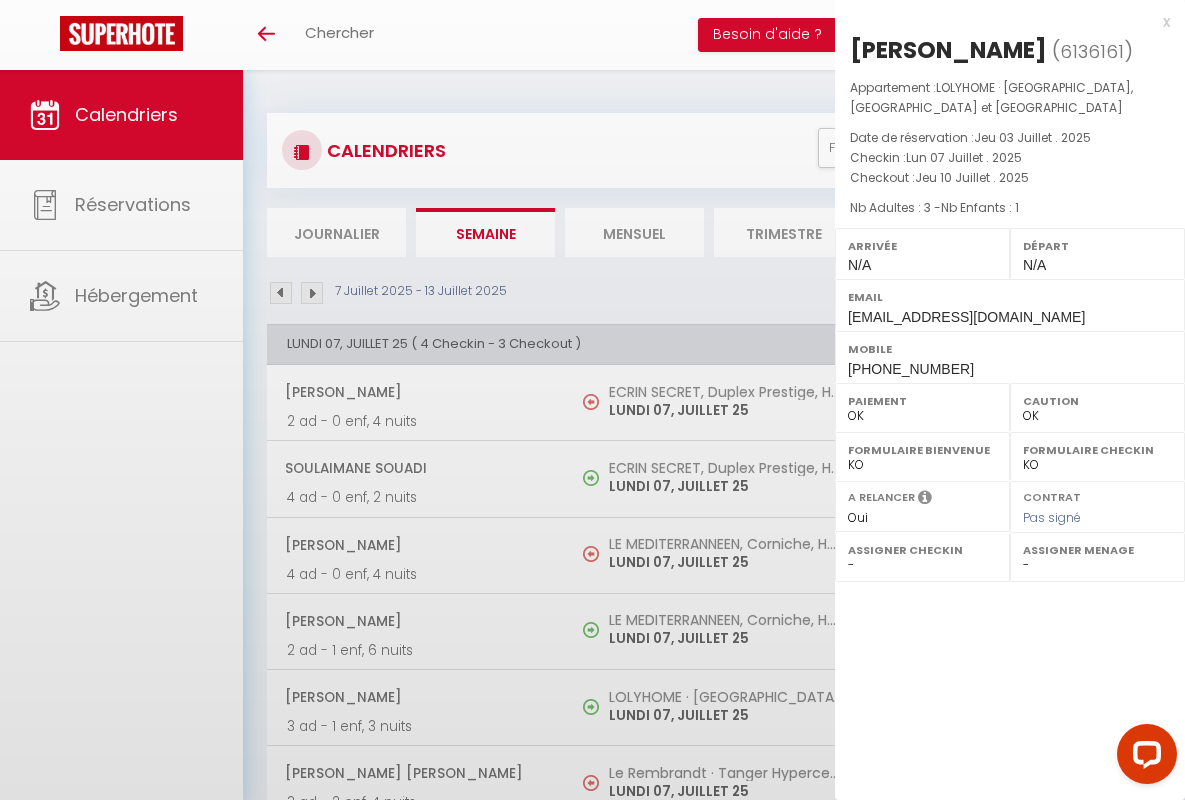 click on "x" at bounding box center (1002, 22) 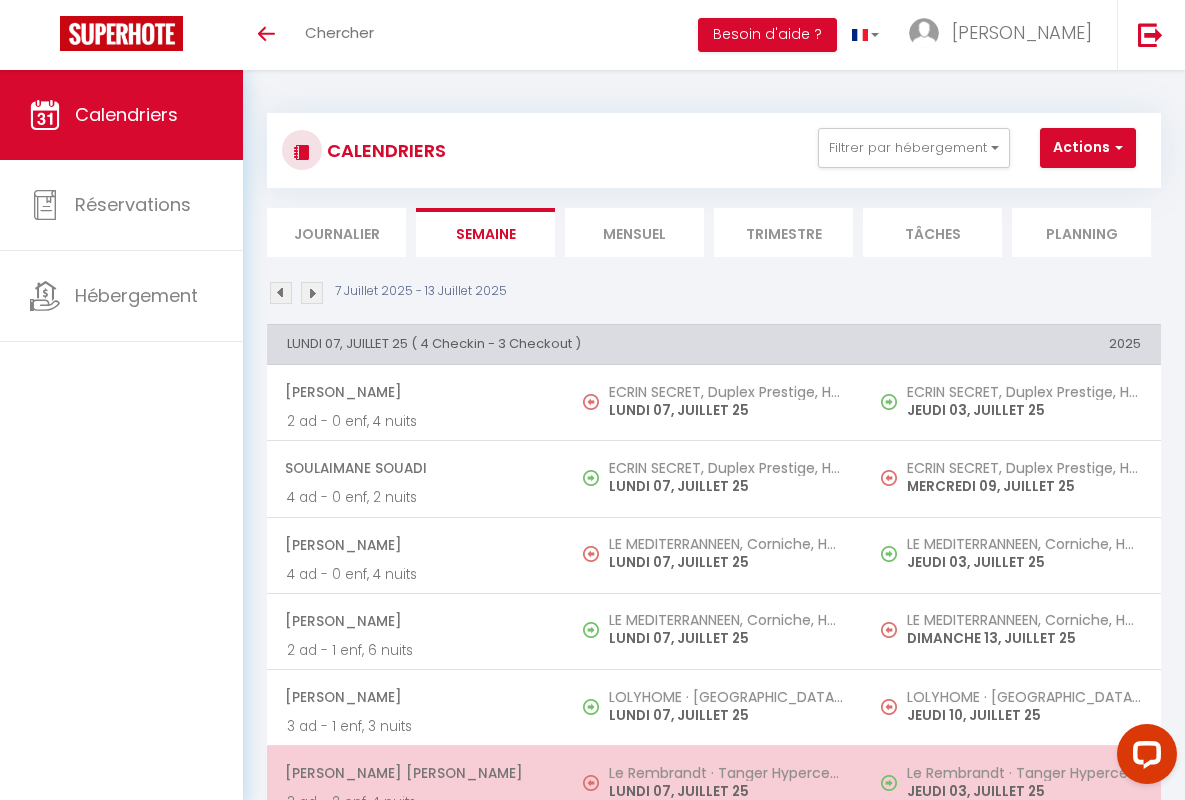 click on "[PERSON_NAME] [PERSON_NAME]" at bounding box center (415, 773) 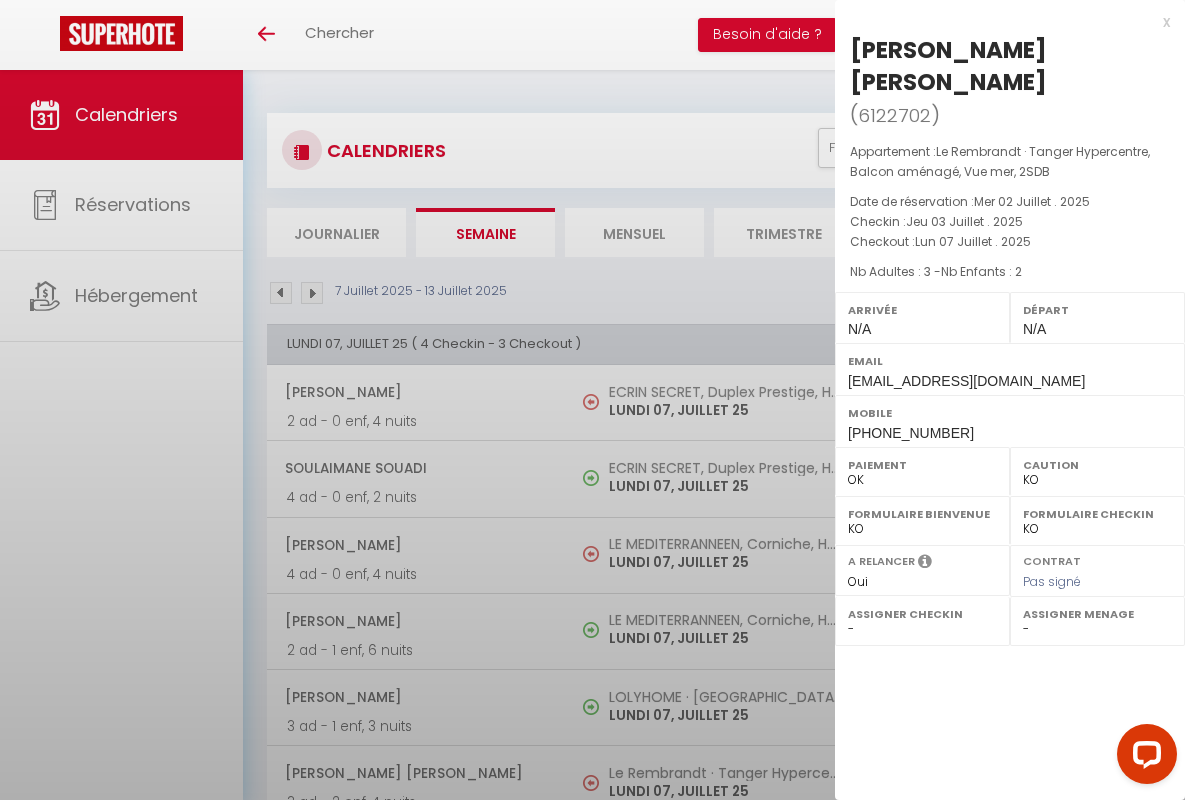 click on "x" at bounding box center (1002, 22) 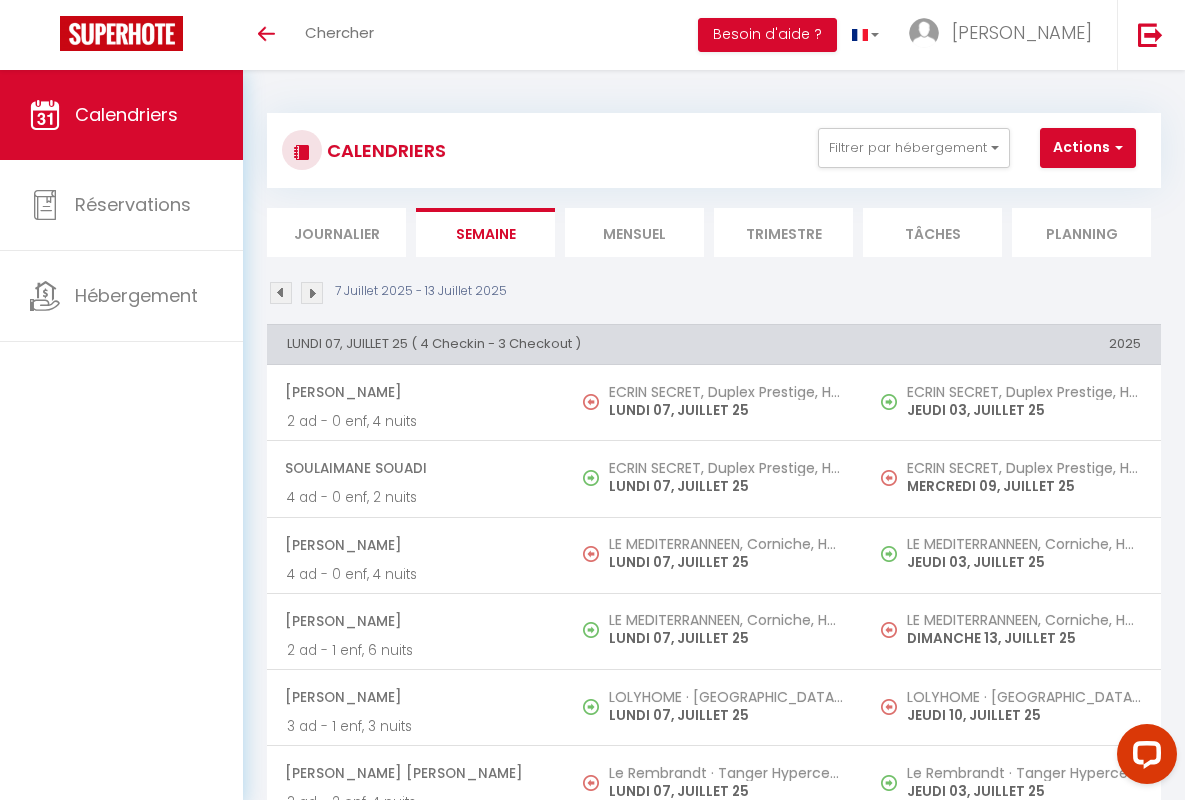 scroll, scrollTop: 449, scrollLeft: 0, axis: vertical 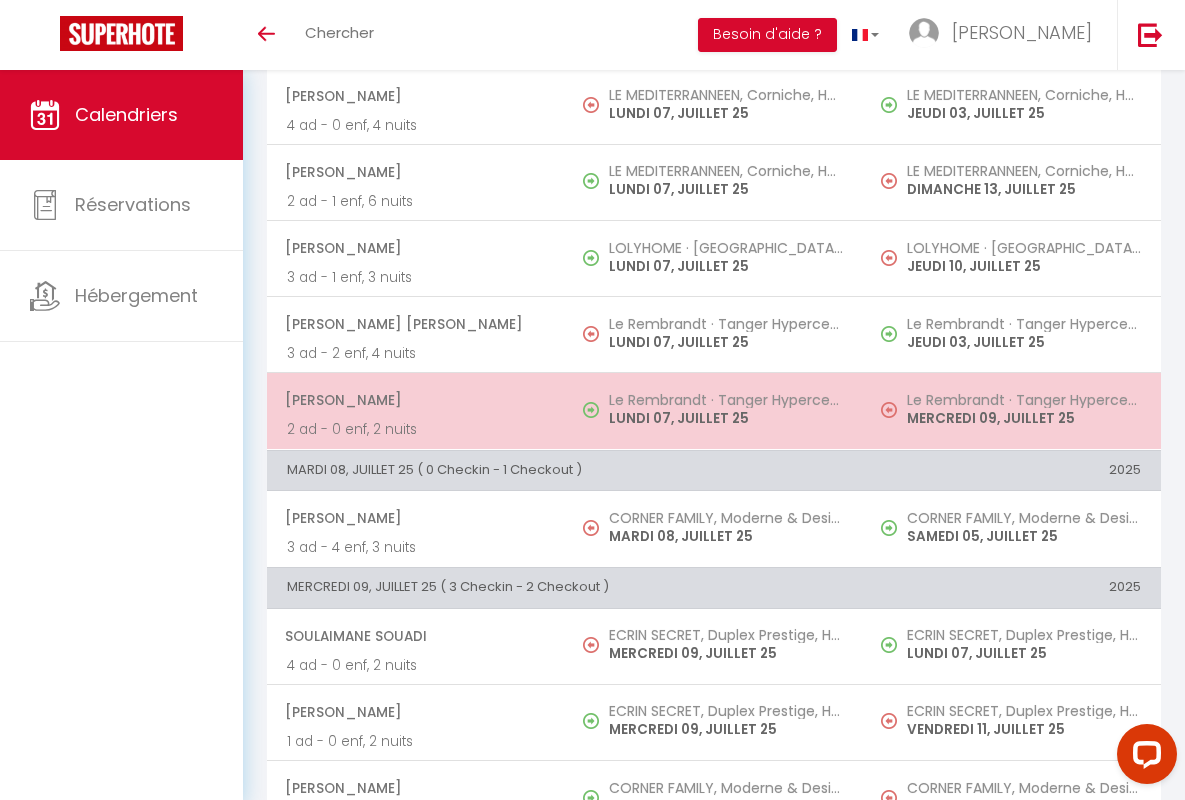 click on "[PERSON_NAME]" at bounding box center [415, 400] 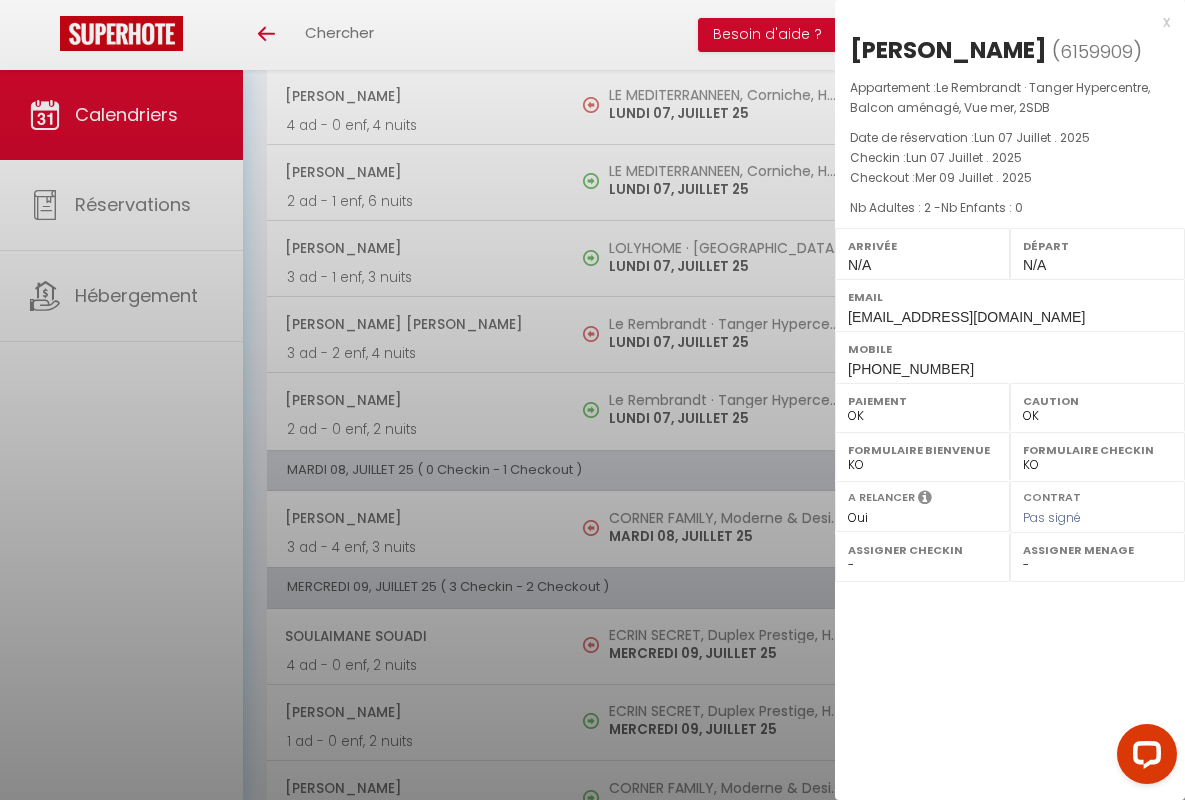 click on "x" at bounding box center (1002, 22) 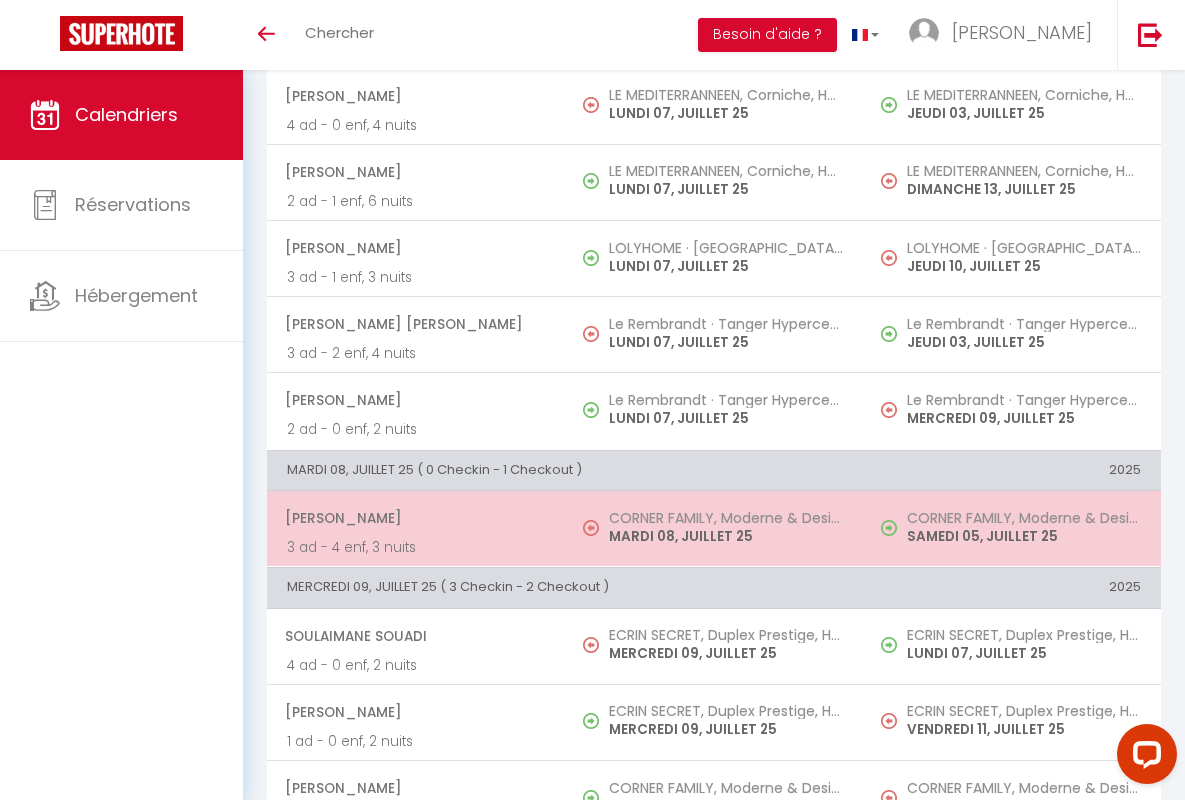 click on "[PERSON_NAME]" at bounding box center (415, 518) 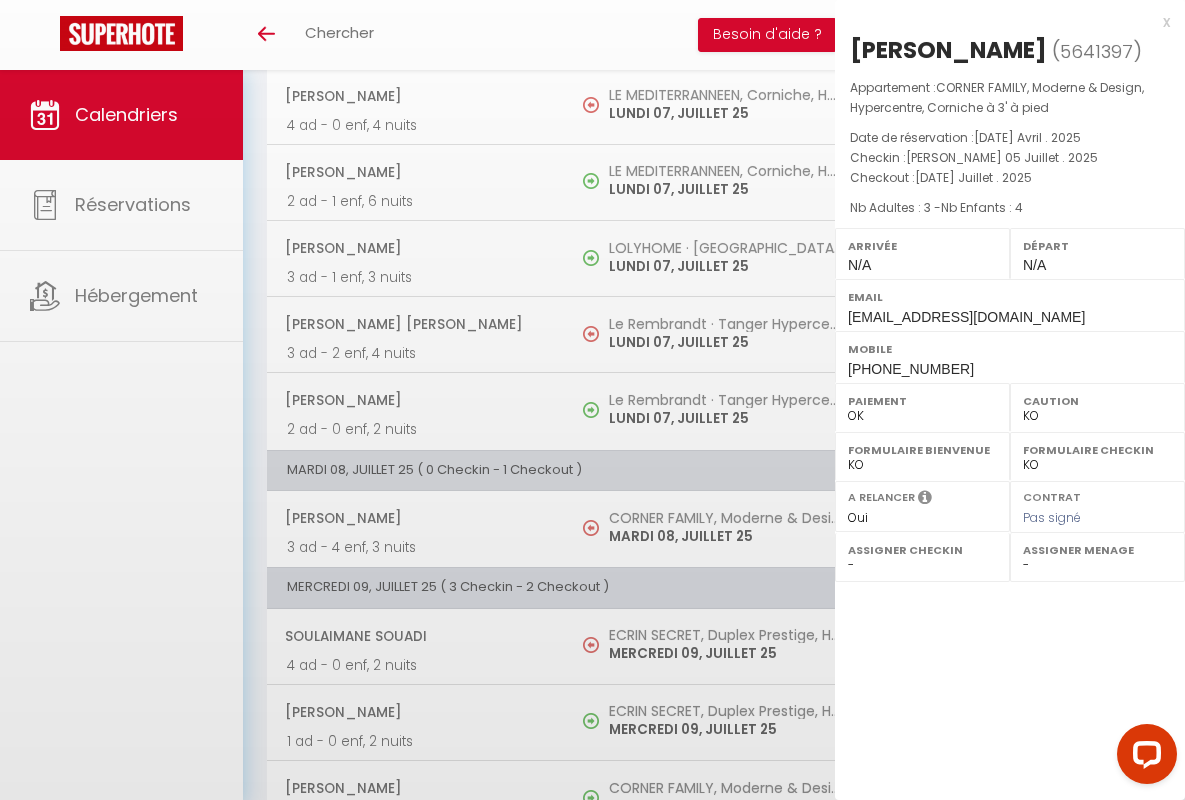 click on "x" at bounding box center [1002, 22] 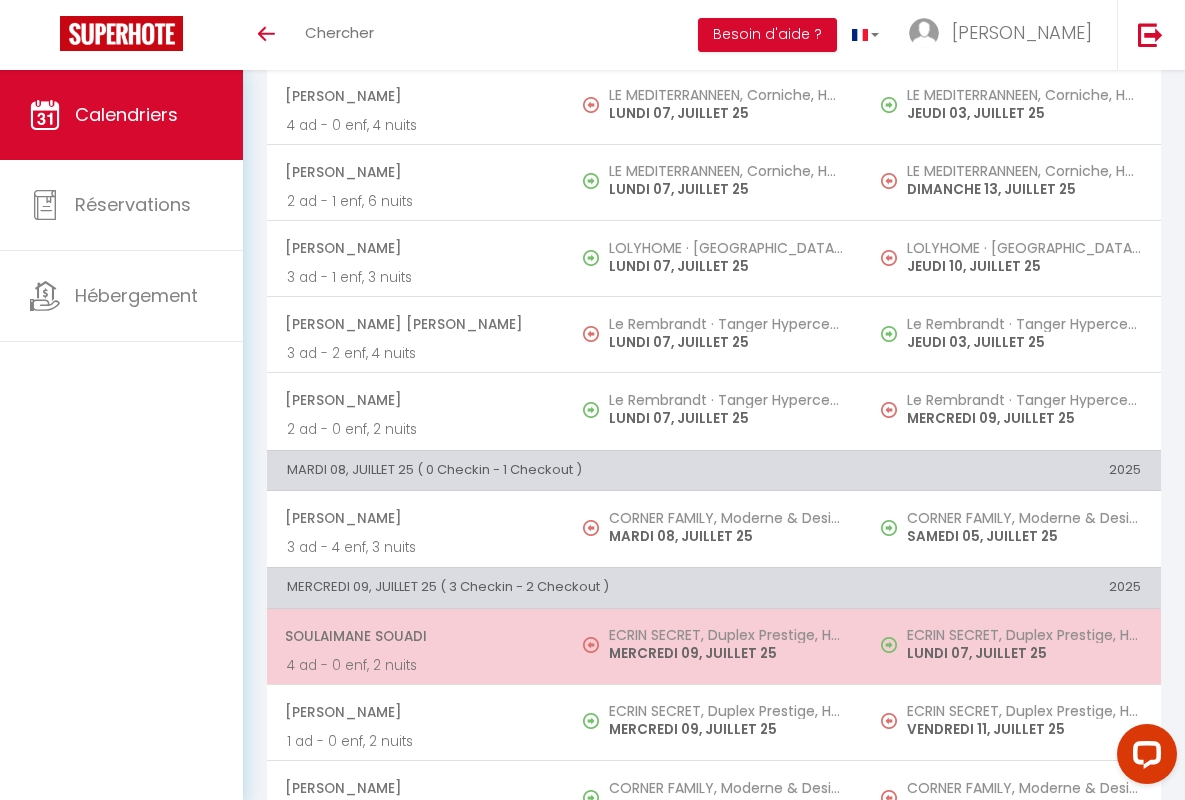 click on "Soulaimane Souadi" at bounding box center (415, 636) 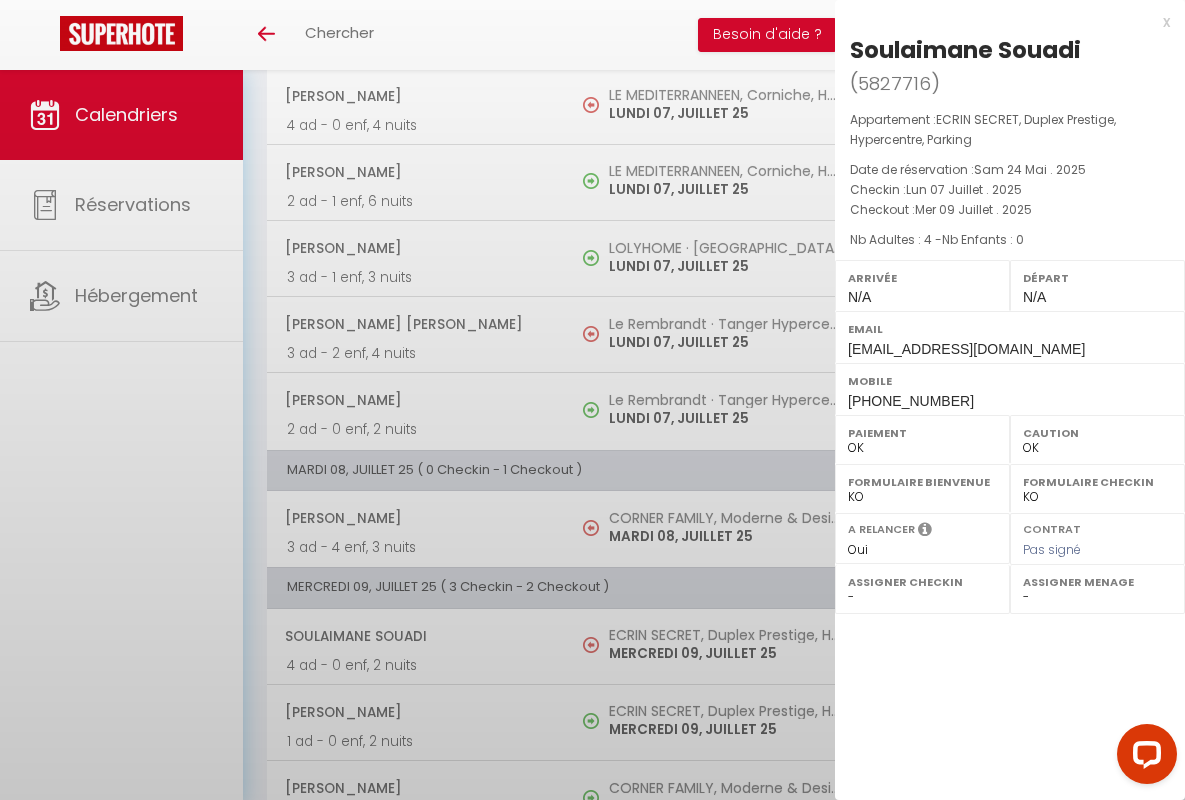 click on "x" at bounding box center [1002, 22] 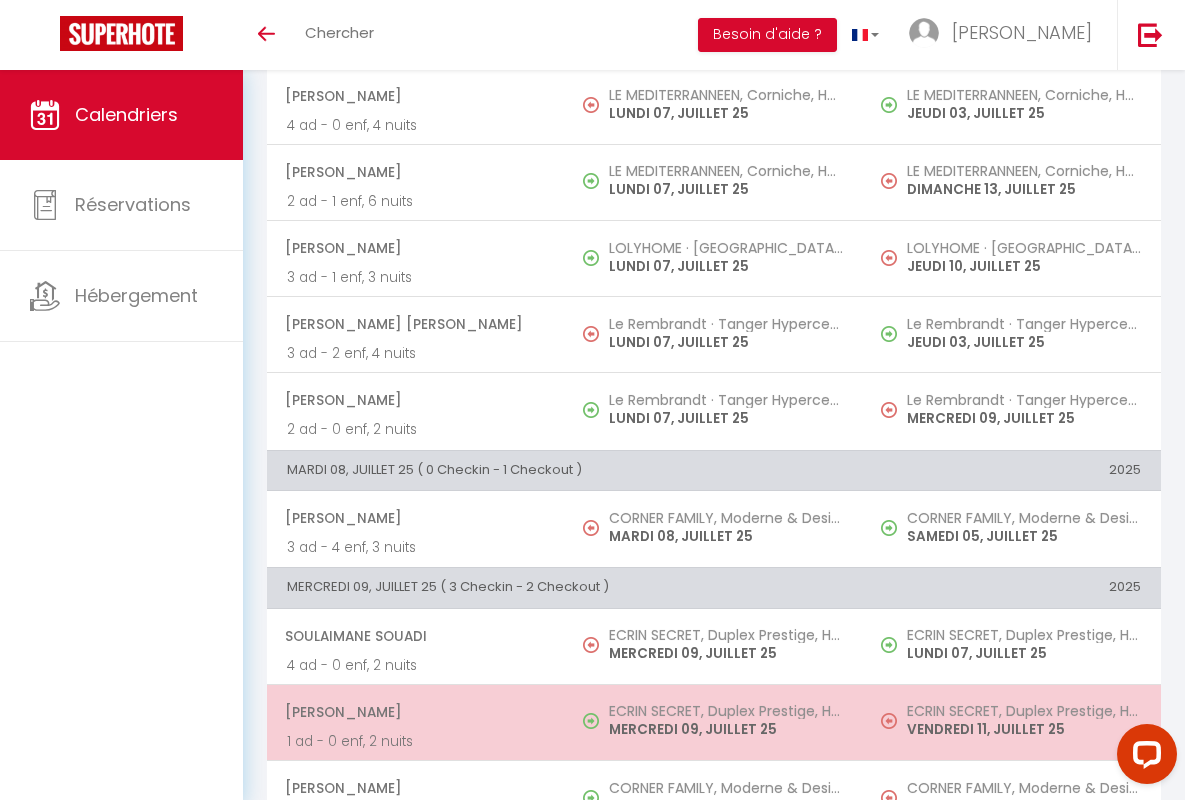 click on "[PERSON_NAME]" at bounding box center (415, 712) 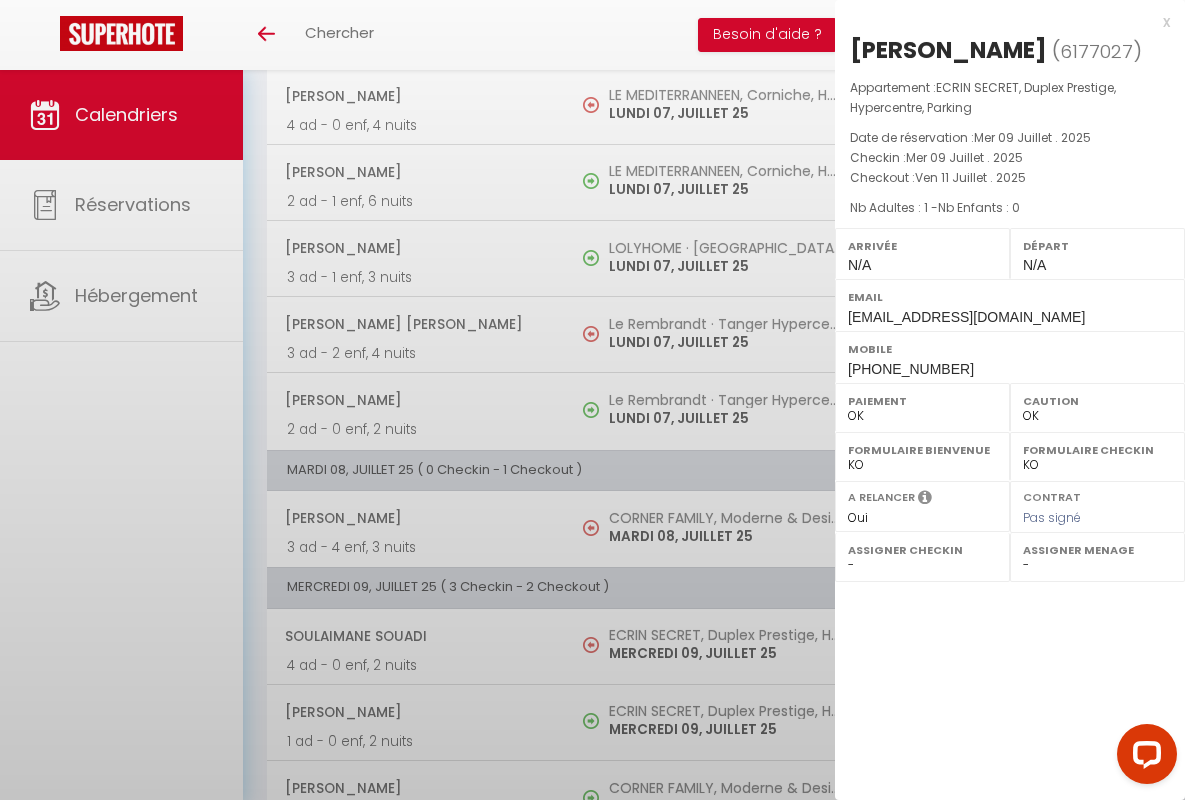click on "x" at bounding box center [1002, 22] 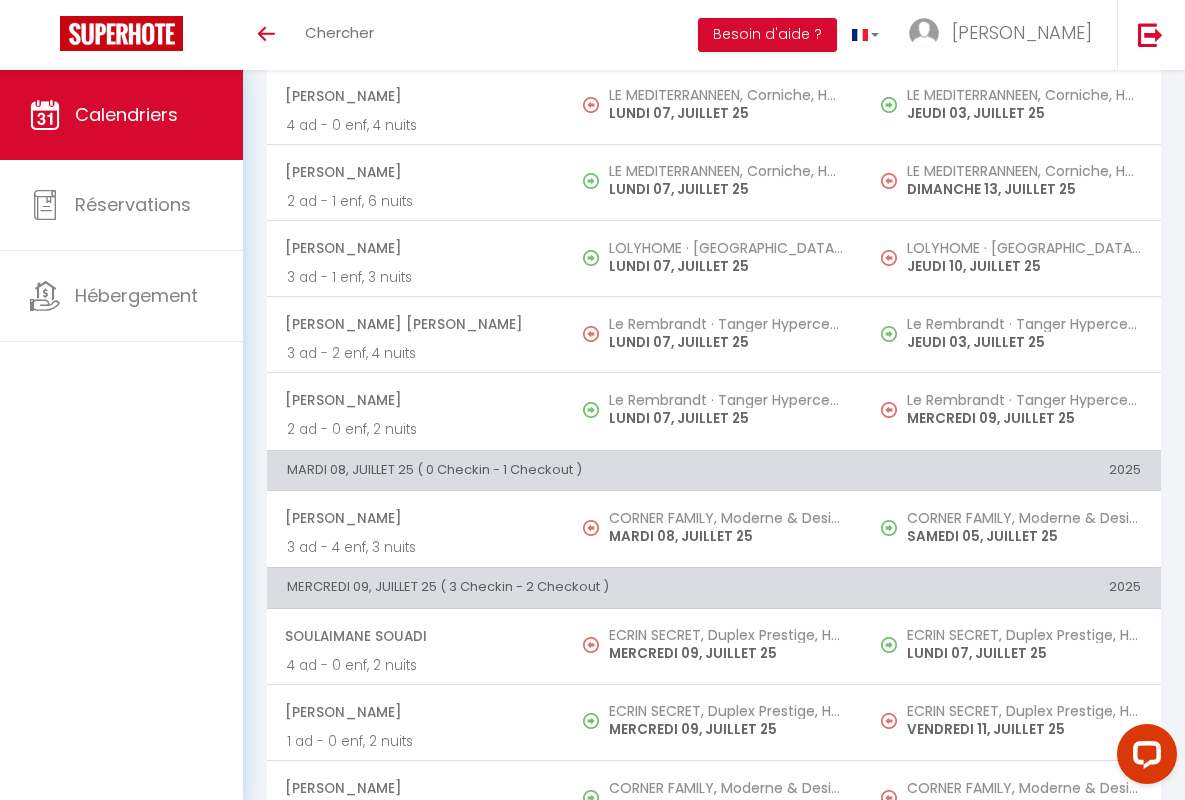 scroll, scrollTop: 456, scrollLeft: 0, axis: vertical 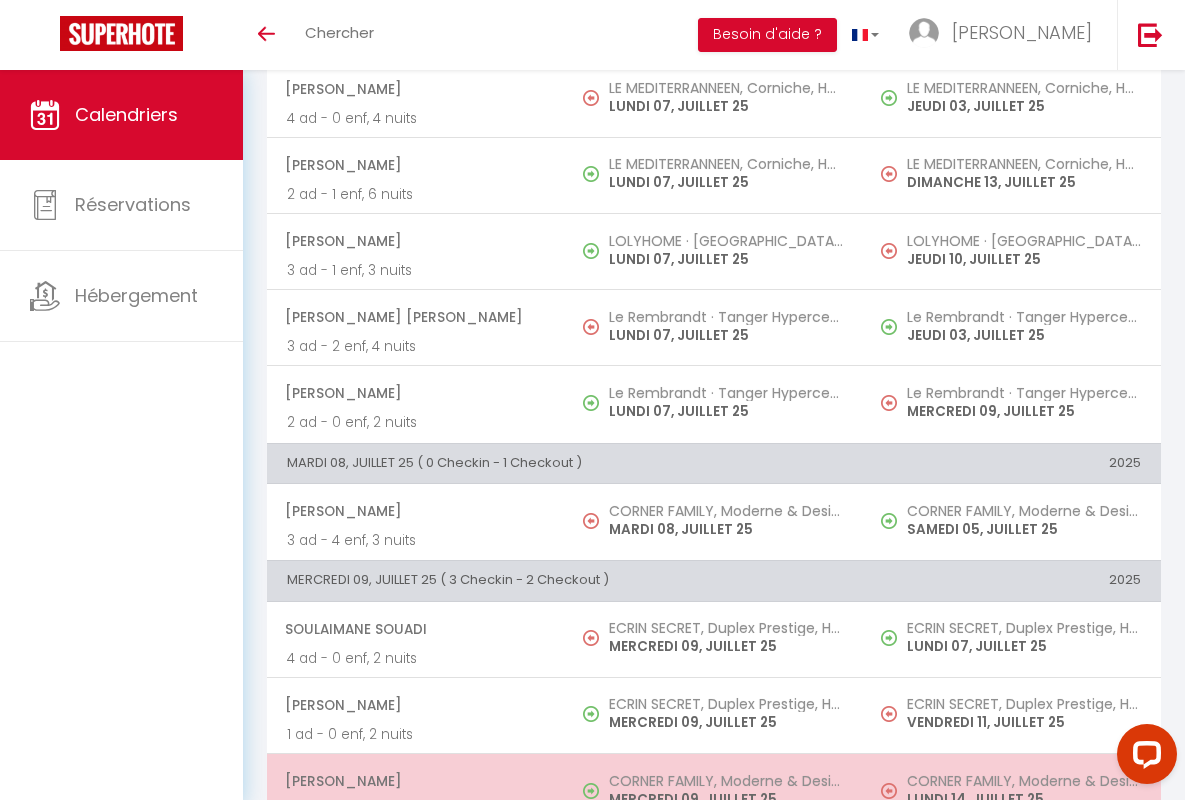 click on "[PERSON_NAME]" at bounding box center [415, 781] 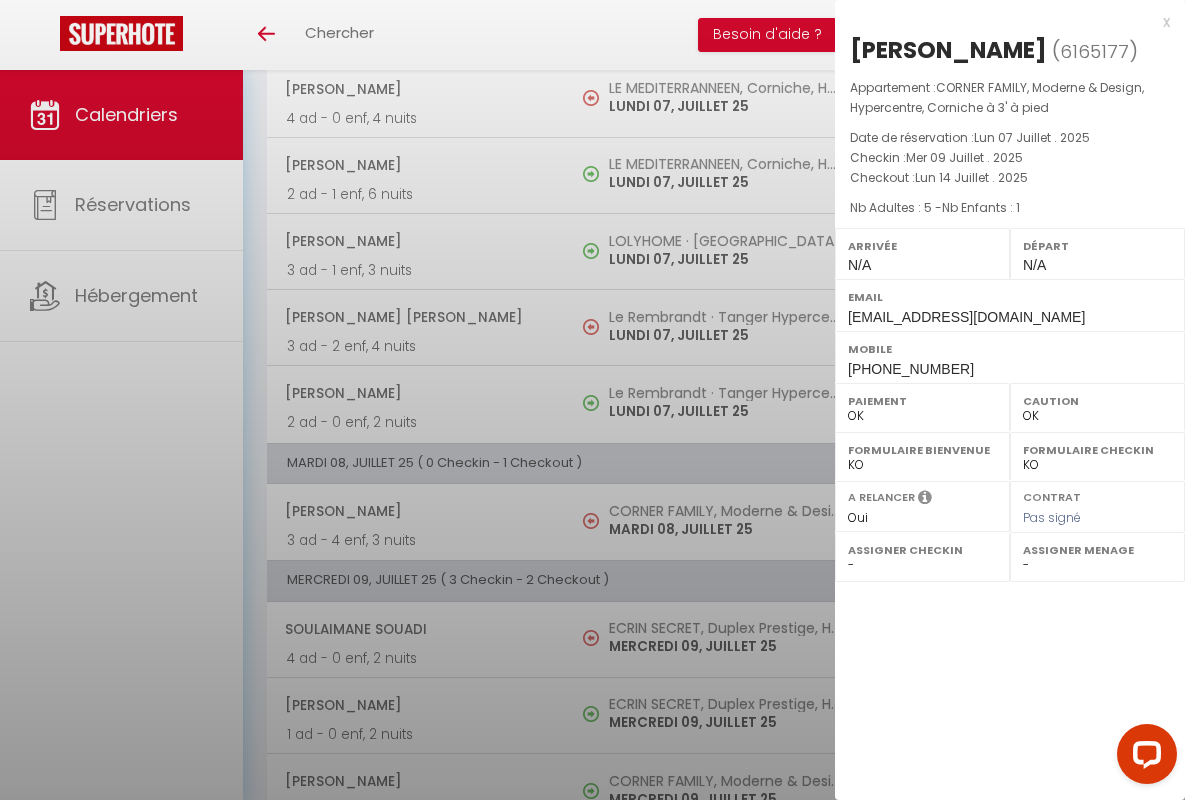 click on "x" at bounding box center (1002, 22) 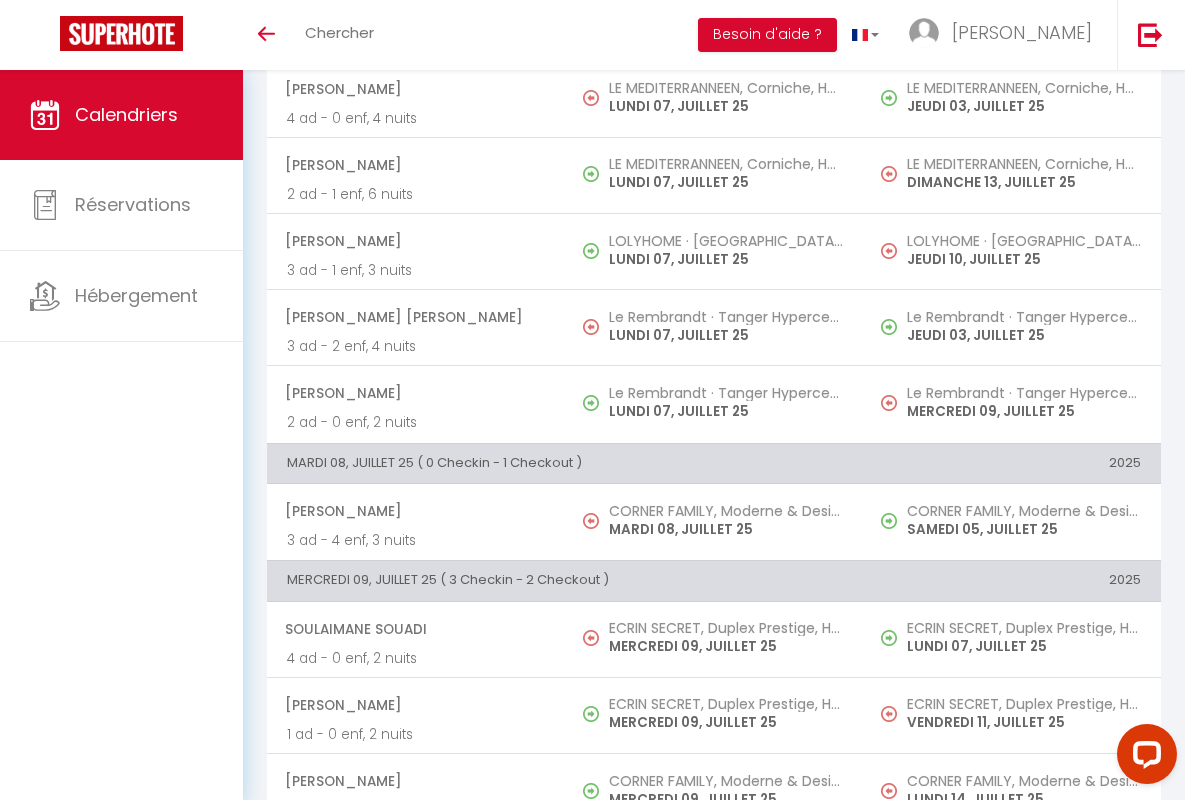 scroll, scrollTop: 913, scrollLeft: 0, axis: vertical 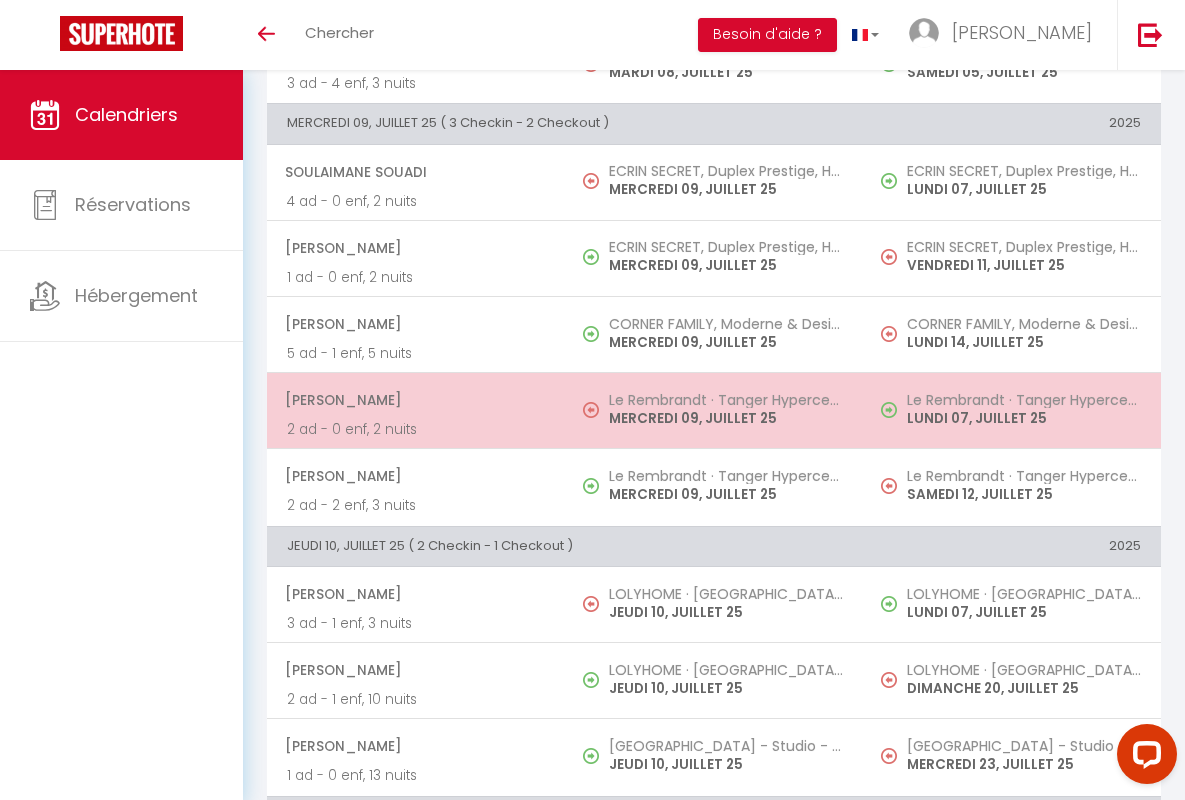 click on "[PERSON_NAME]" at bounding box center [415, 400] 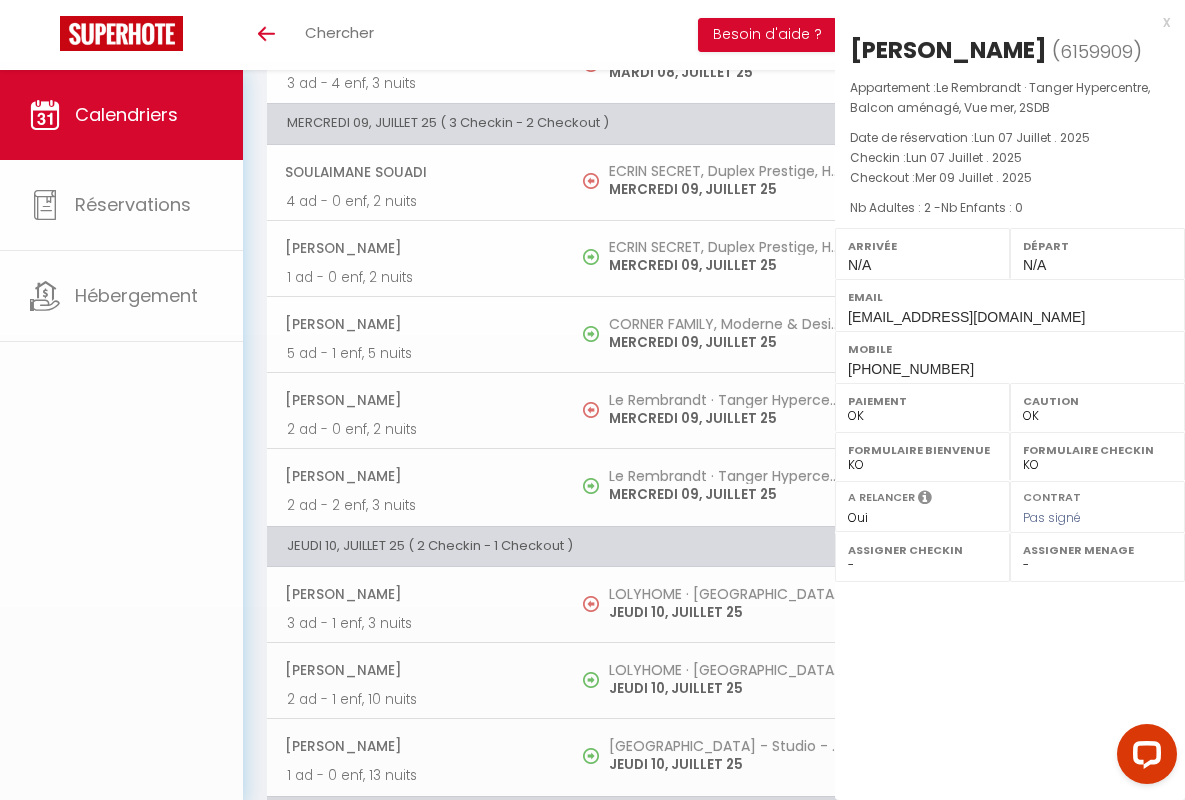 click on "x" at bounding box center [1002, 22] 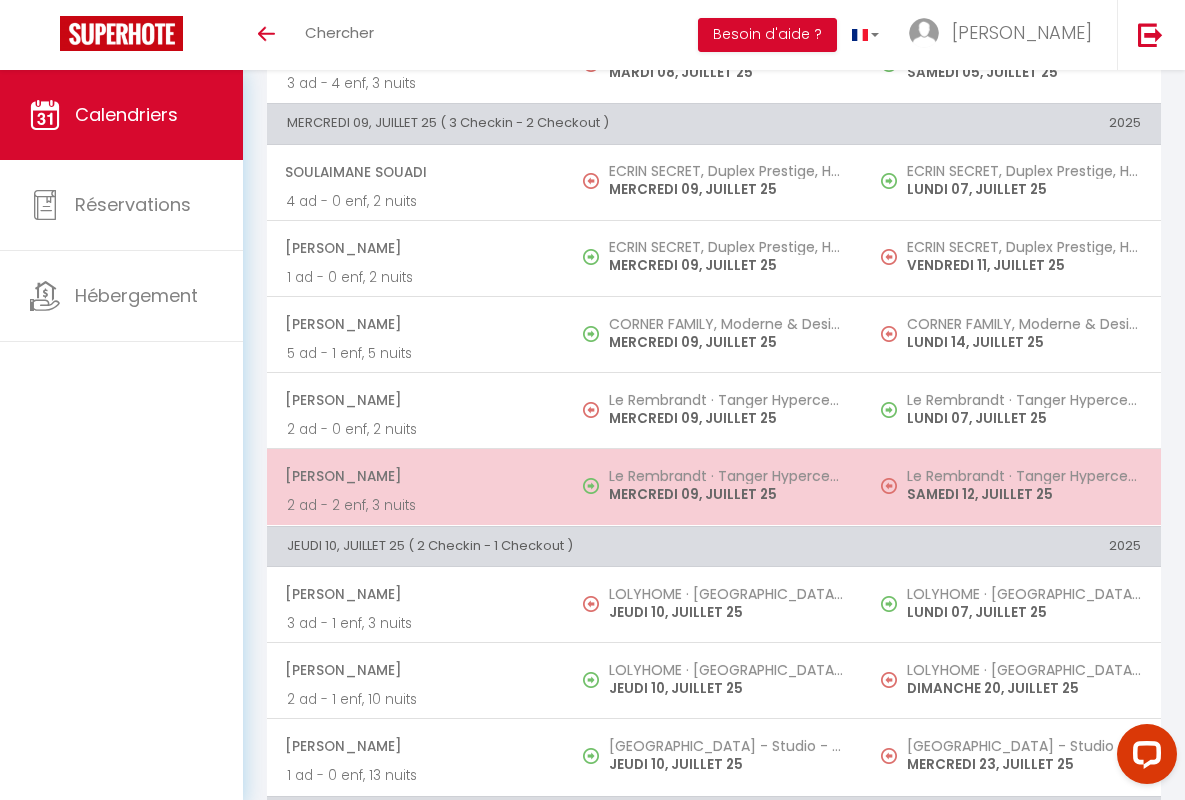 click on "[PERSON_NAME]" at bounding box center [415, 476] 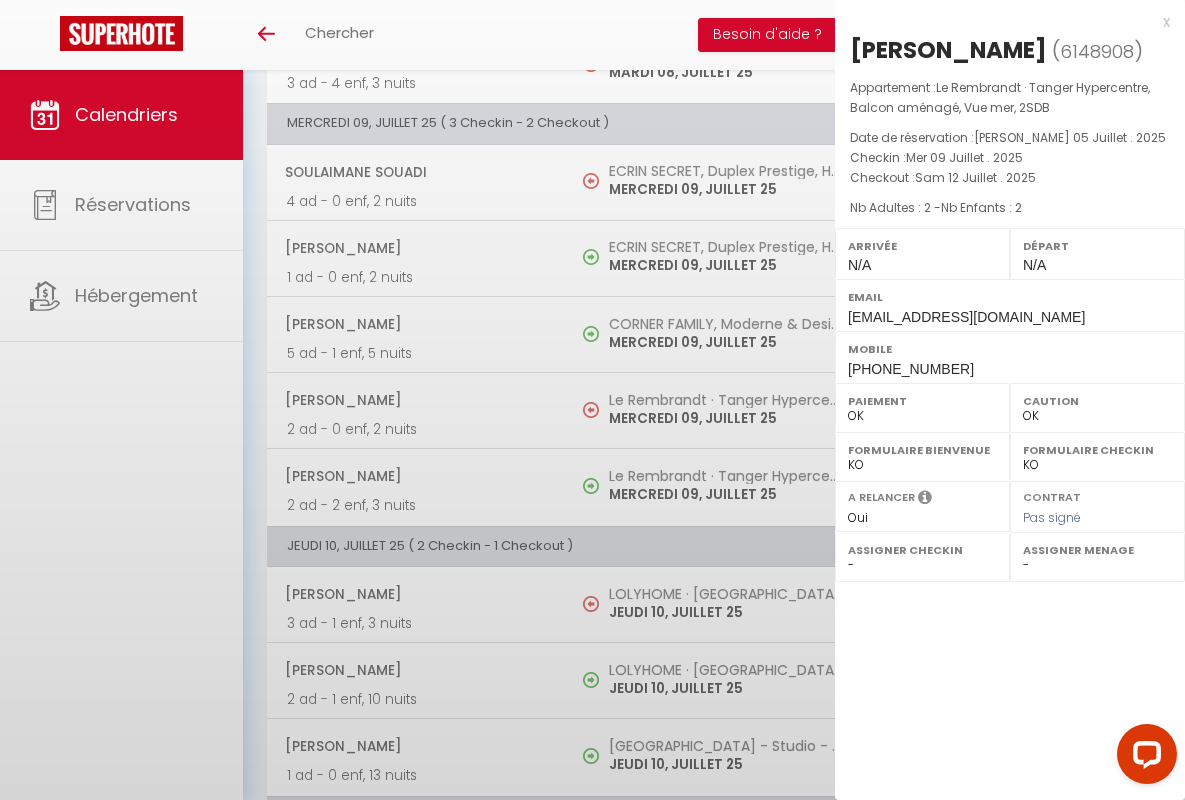 click on "x" at bounding box center [1002, 22] 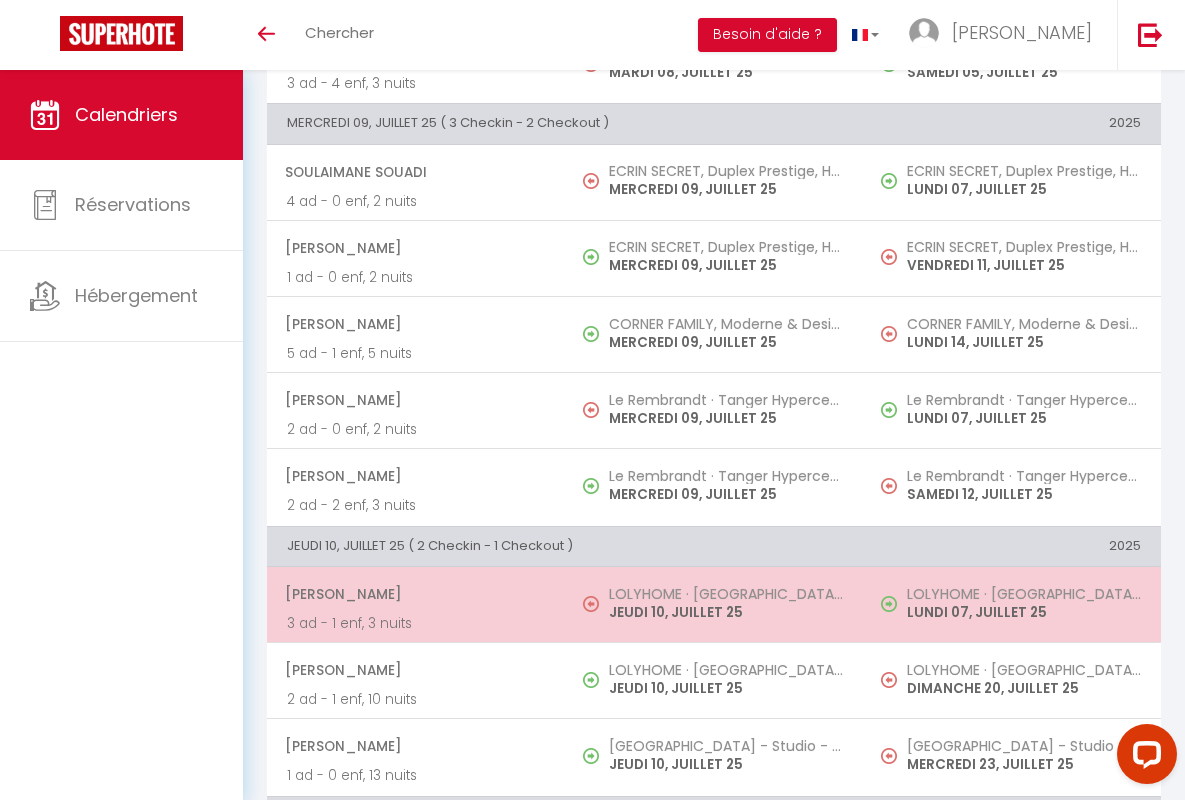 click on "[PERSON_NAME]" at bounding box center (415, 594) 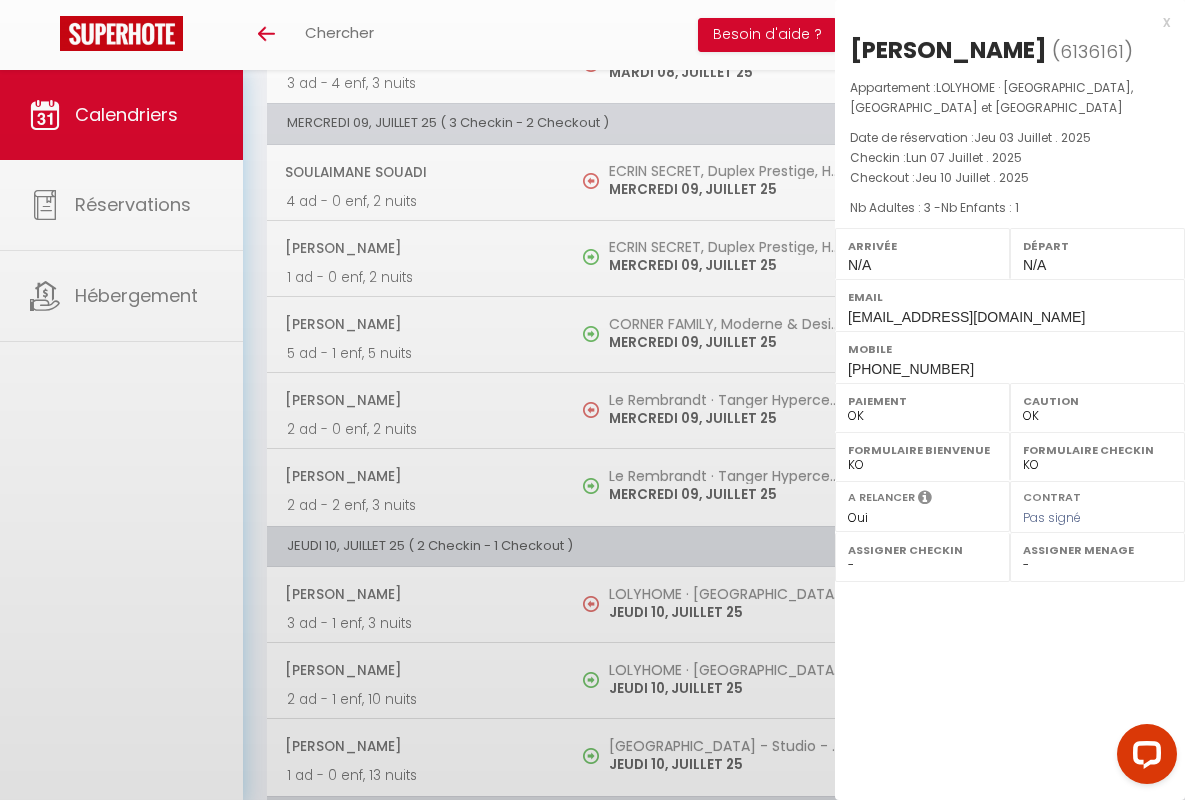 click on "x" at bounding box center [1002, 22] 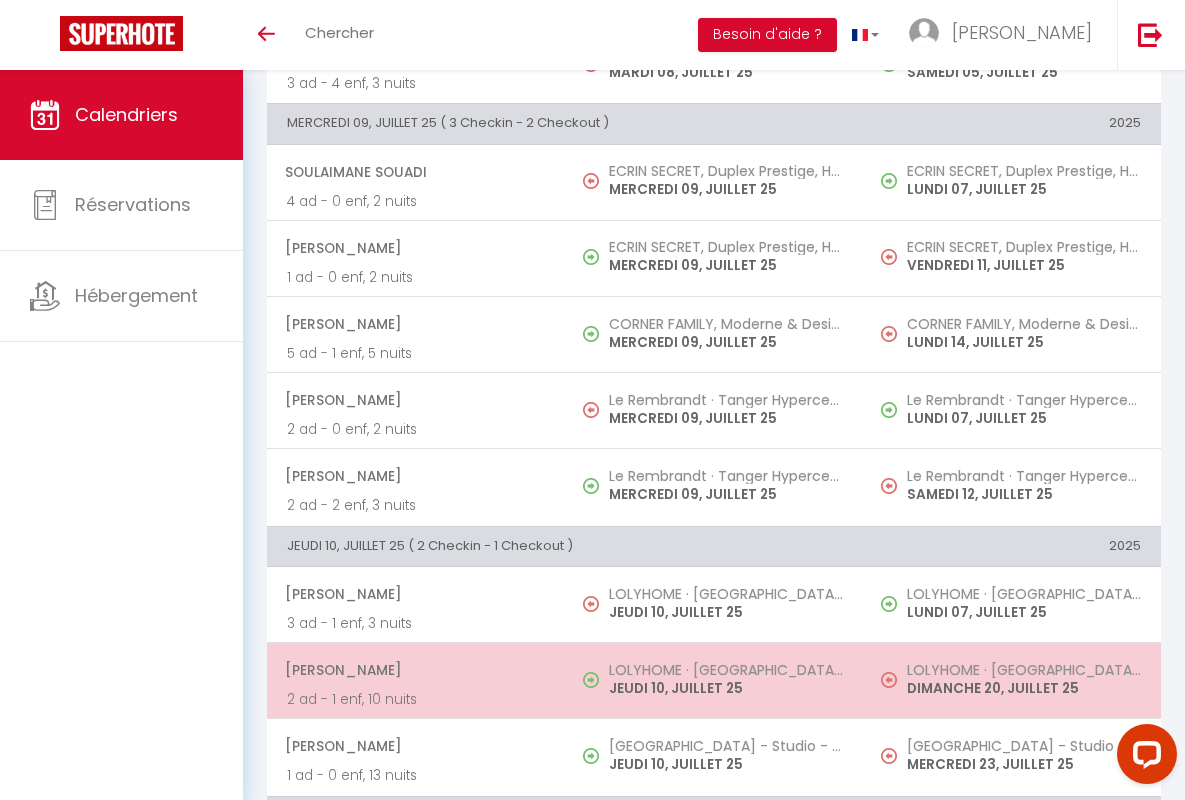 click on "[PERSON_NAME]" at bounding box center (415, 670) 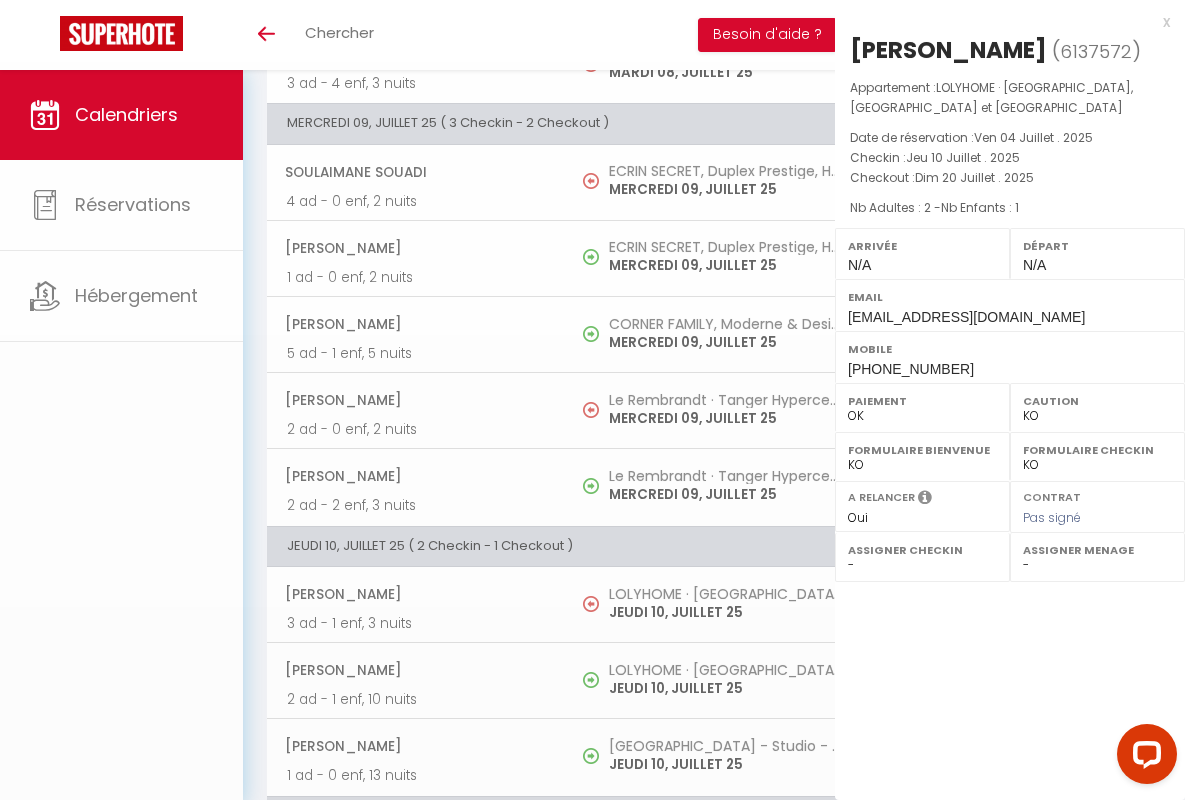 click on "x" at bounding box center (1002, 22) 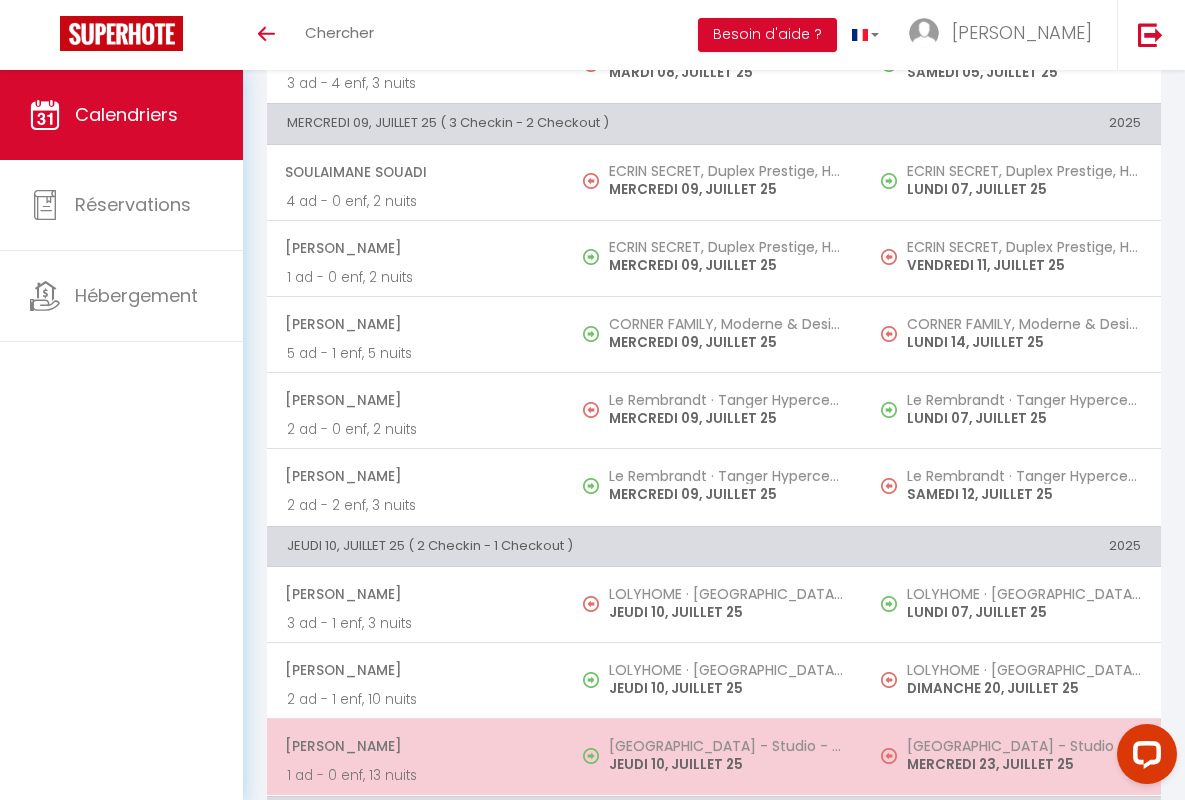 click on "[PERSON_NAME]" at bounding box center [415, 746] 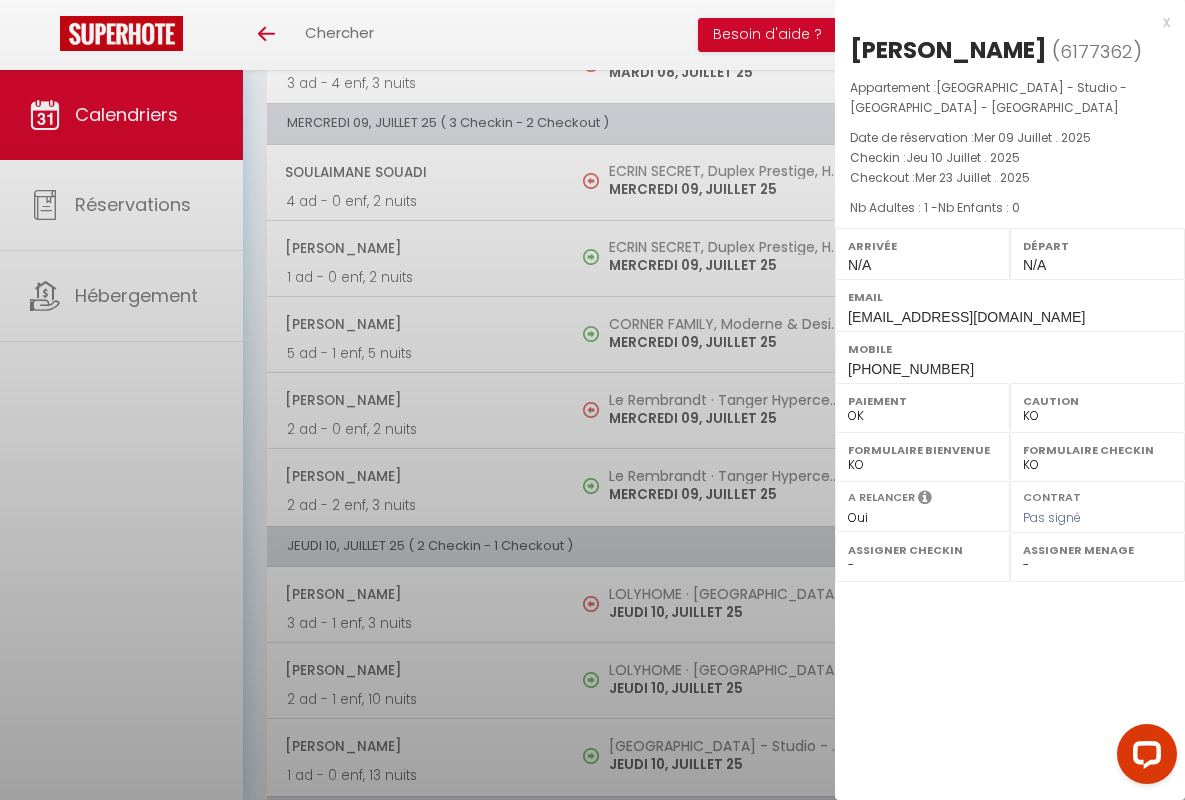click on "x" at bounding box center [1002, 22] 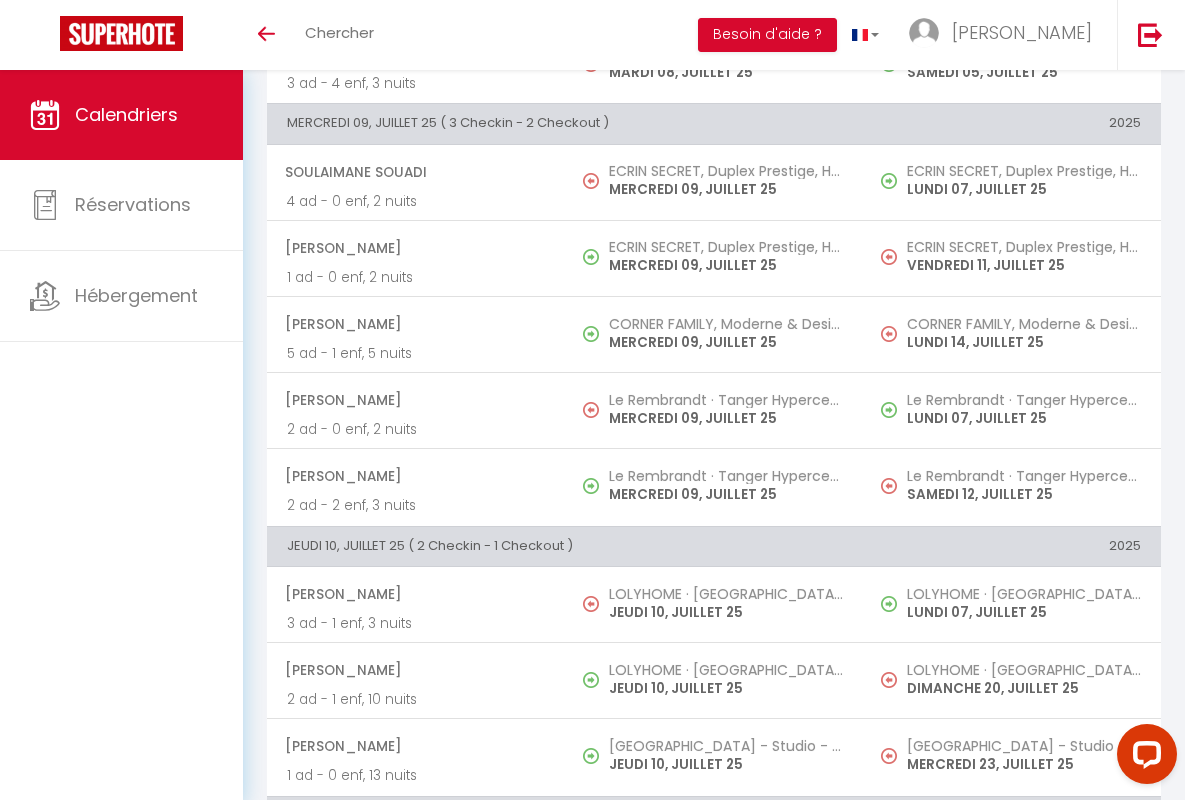 scroll, scrollTop: 1377, scrollLeft: 0, axis: vertical 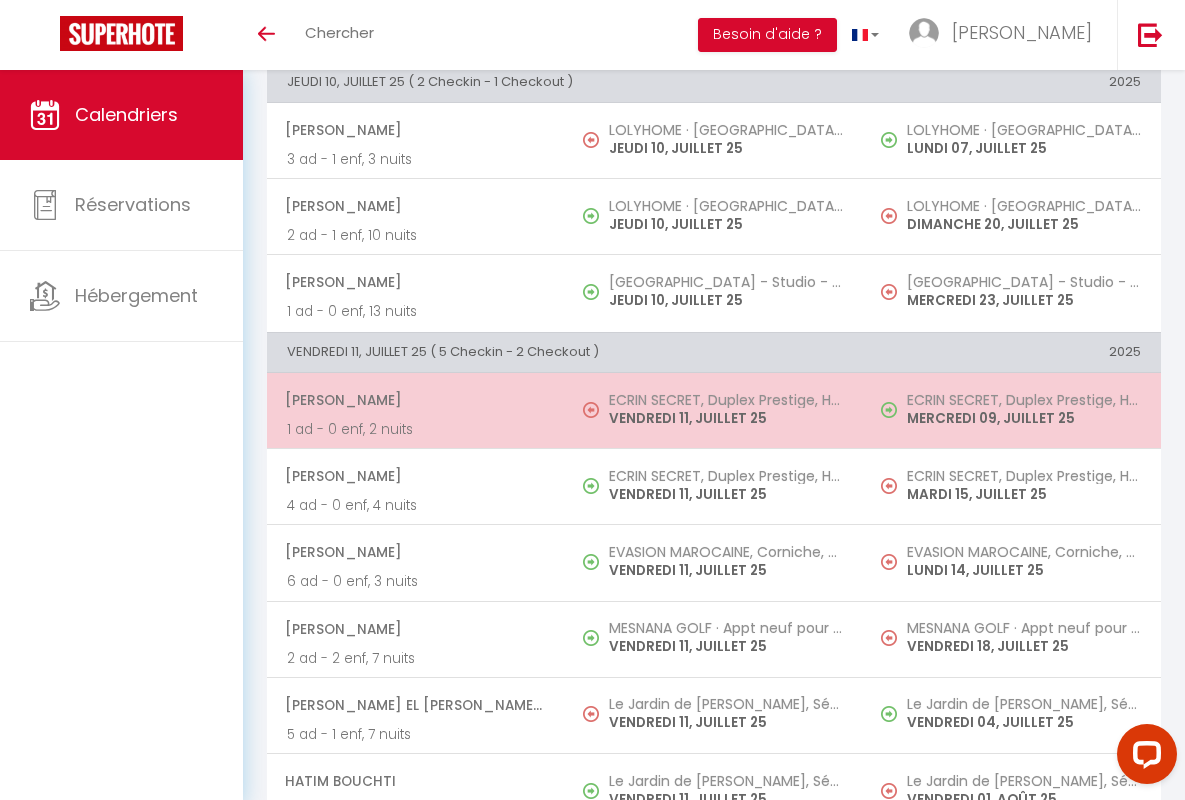 click on "[PERSON_NAME]" at bounding box center [415, 400] 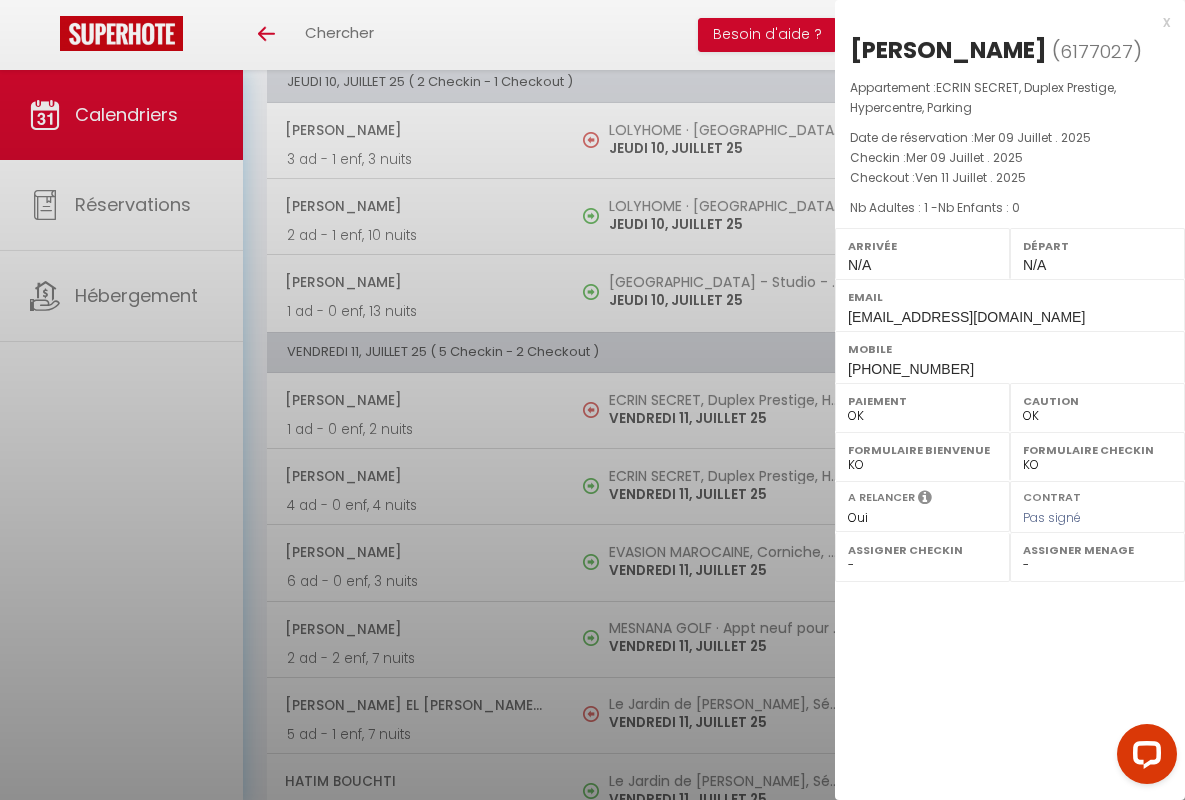 click on "x" at bounding box center (1002, 22) 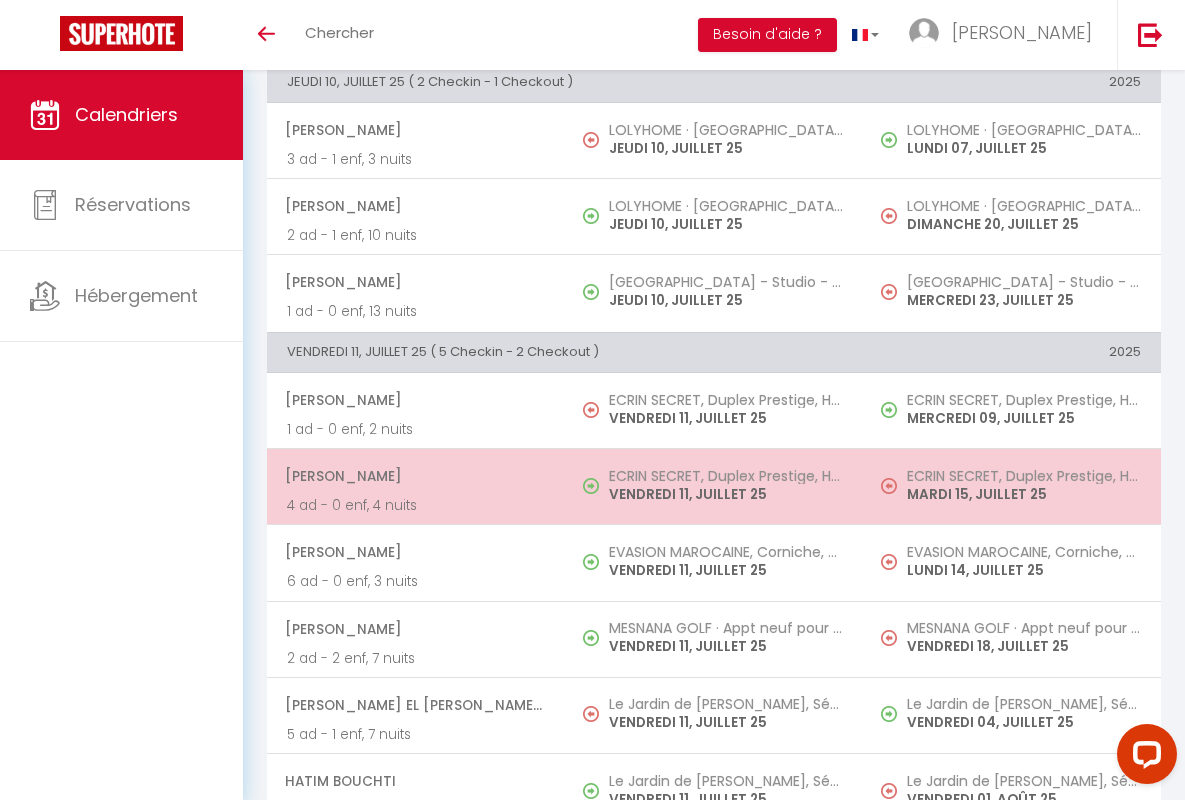 click on "[PERSON_NAME]" at bounding box center (415, 476) 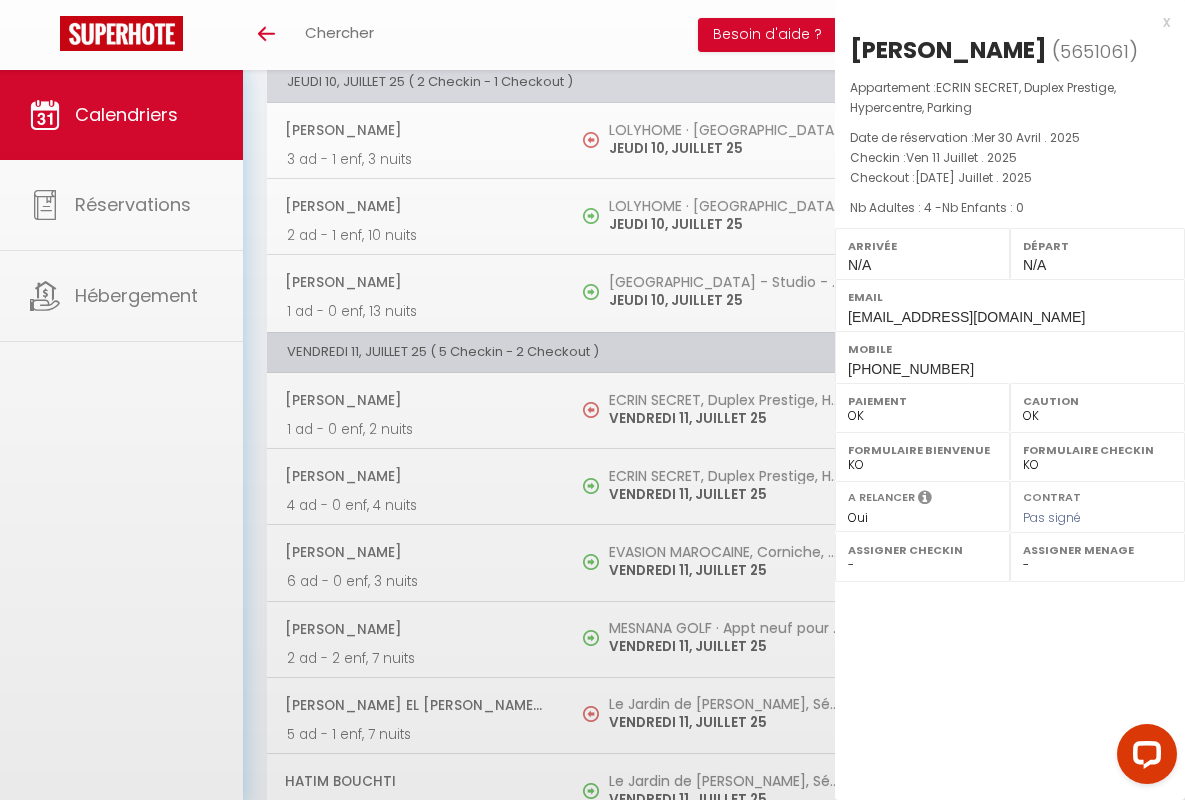 click on "x" at bounding box center (1002, 22) 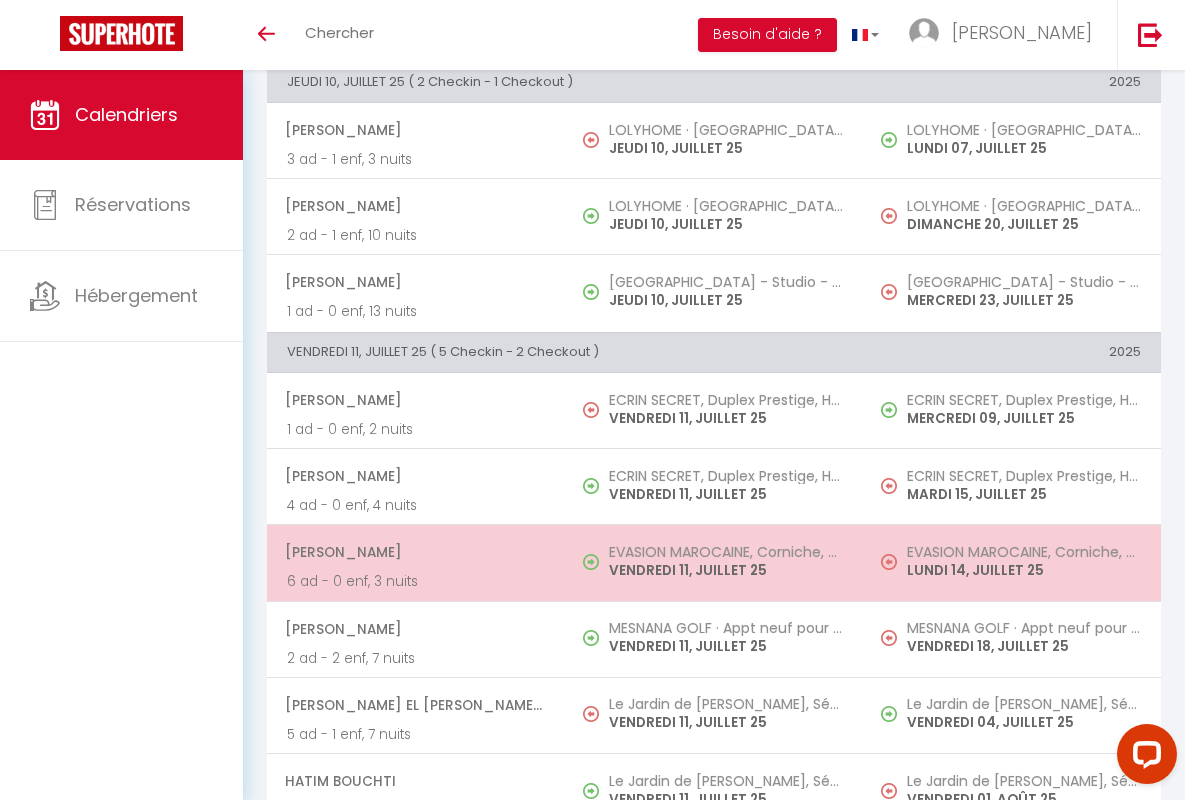 click on "[PERSON_NAME]" at bounding box center (415, 552) 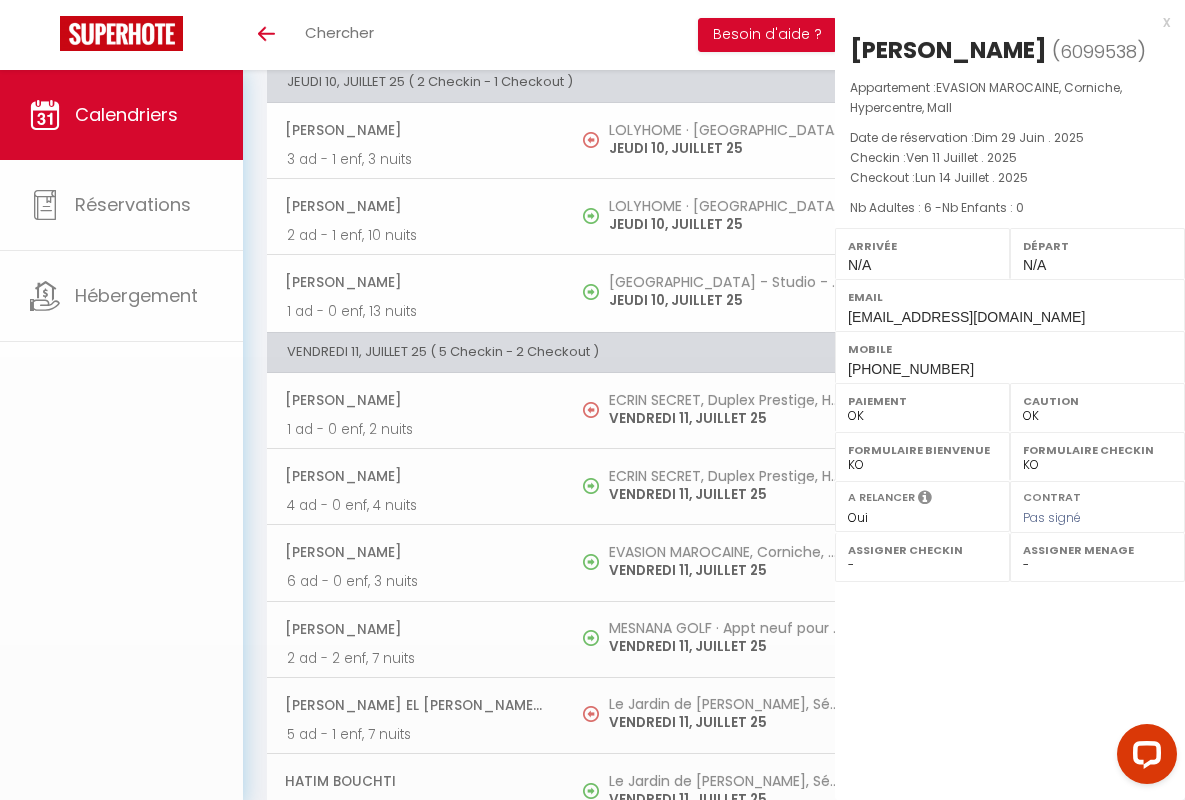 click on "x" at bounding box center [1002, 22] 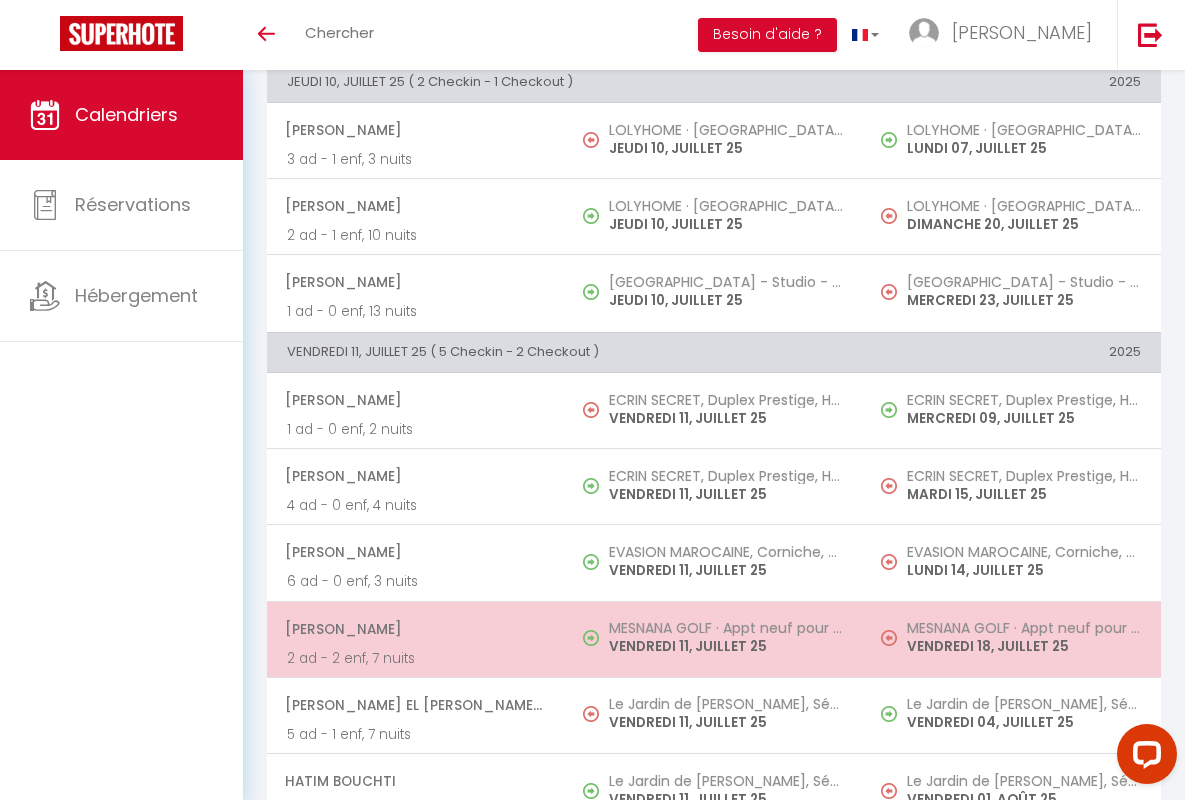 click on "[PERSON_NAME]" at bounding box center (415, 629) 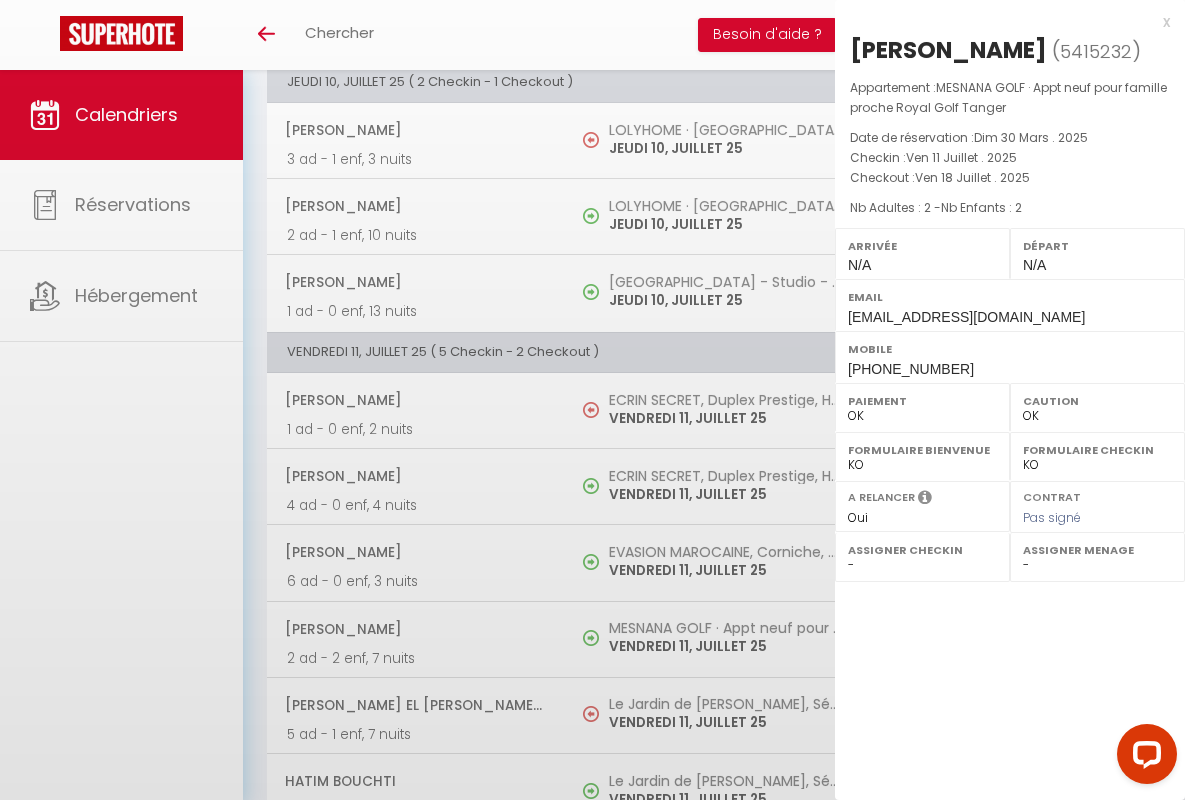click on "x" at bounding box center [1002, 22] 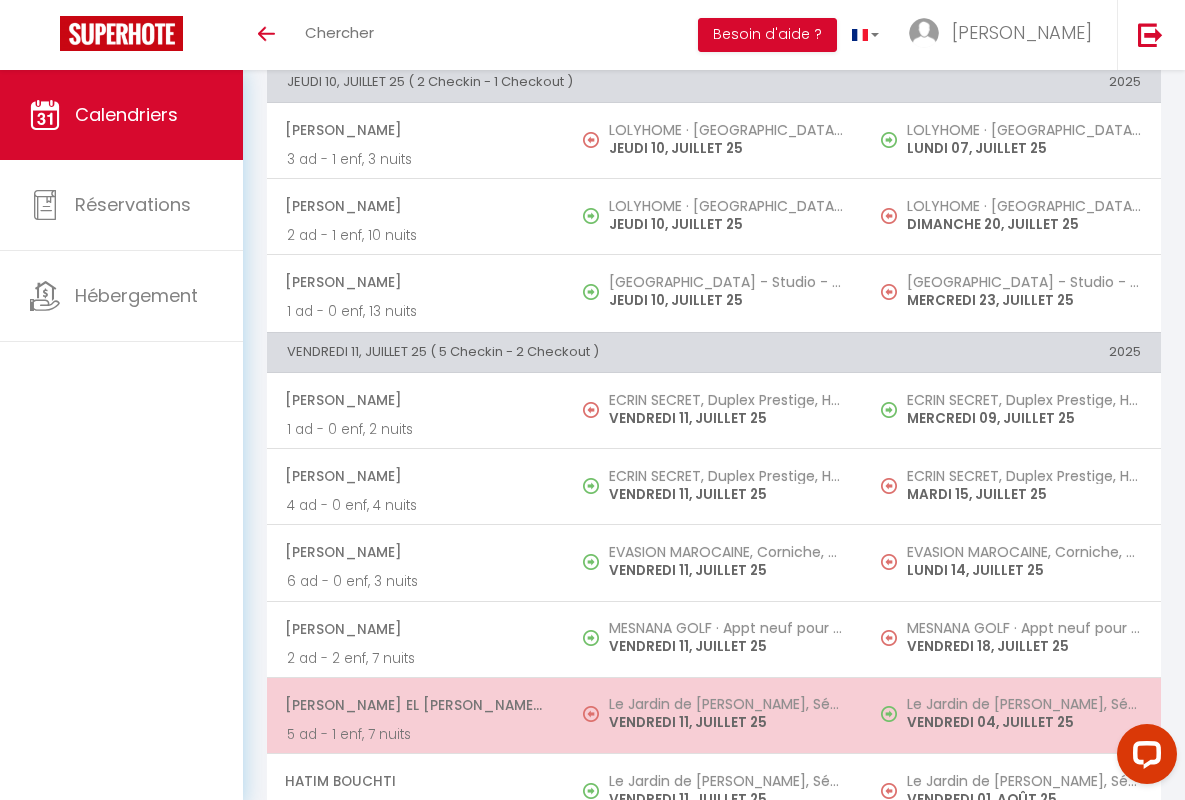 click on "[PERSON_NAME] El [PERSON_NAME] Serroukh" at bounding box center (415, 705) 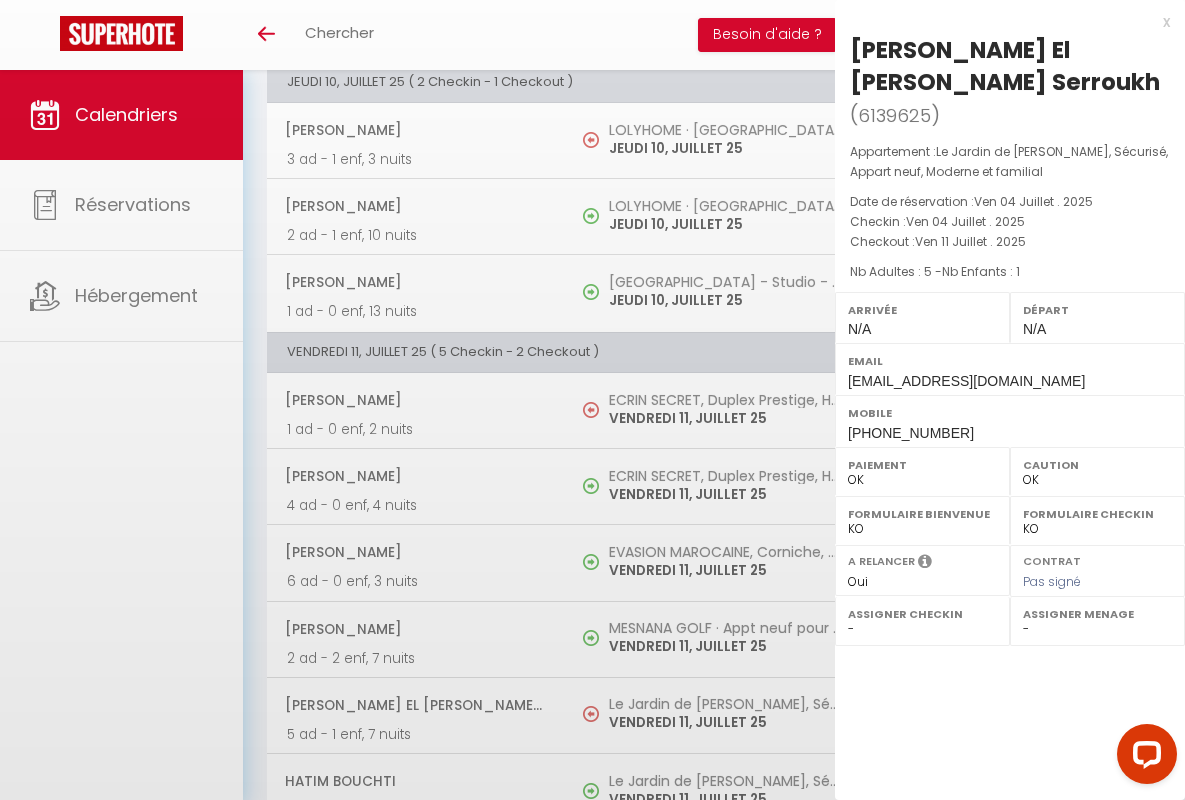 click on "x" at bounding box center [1002, 22] 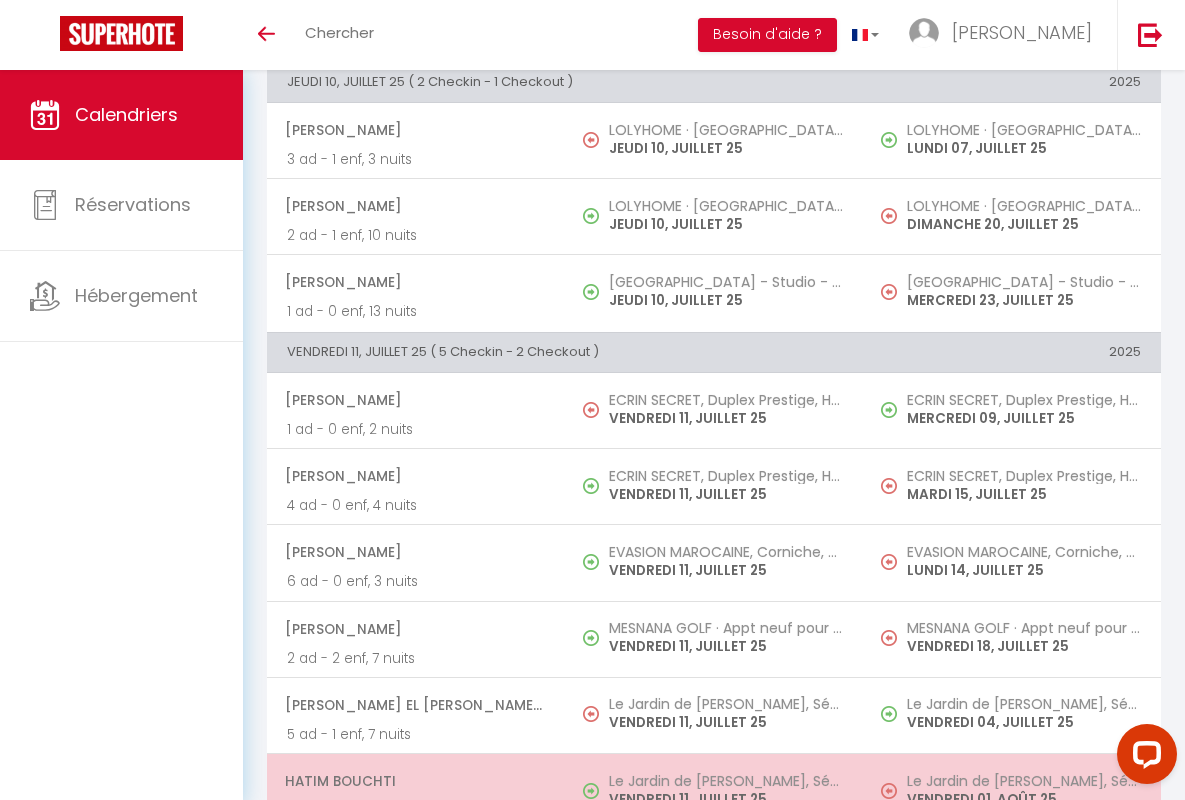 click on "Hatim Bouchti" at bounding box center (415, 781) 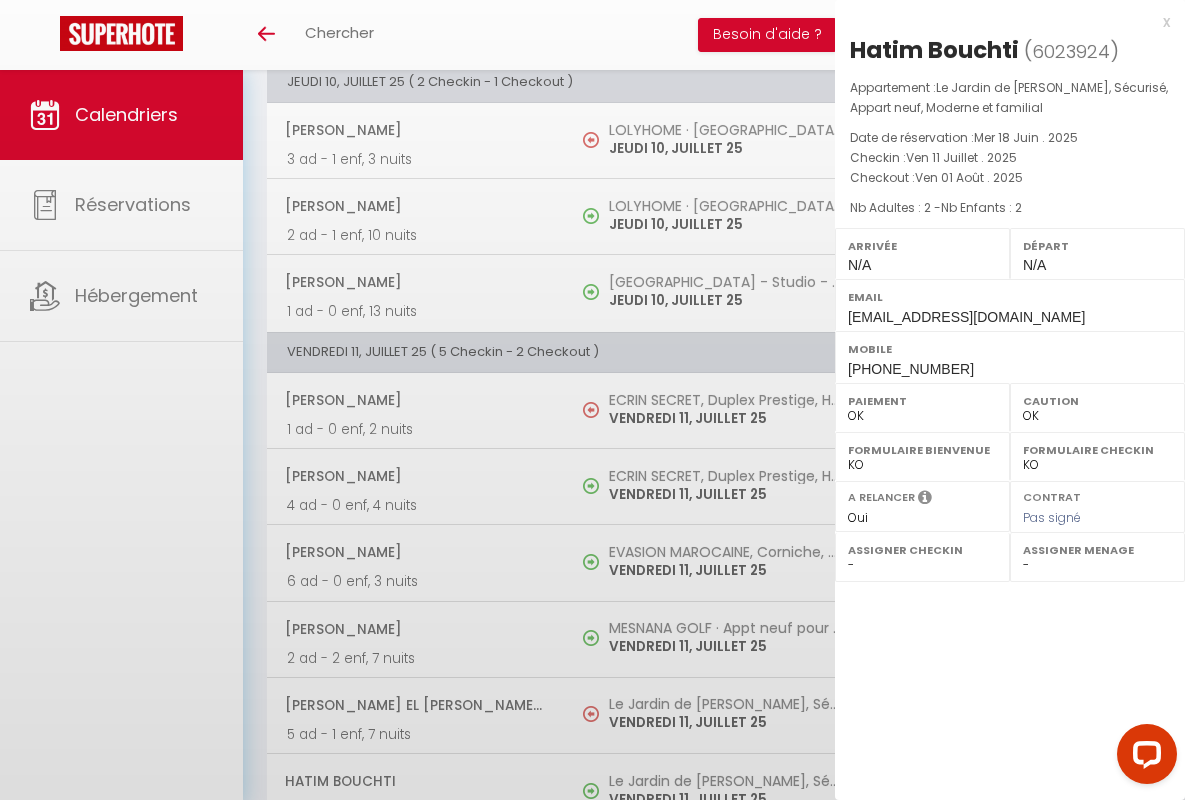 click on "x" at bounding box center [1002, 22] 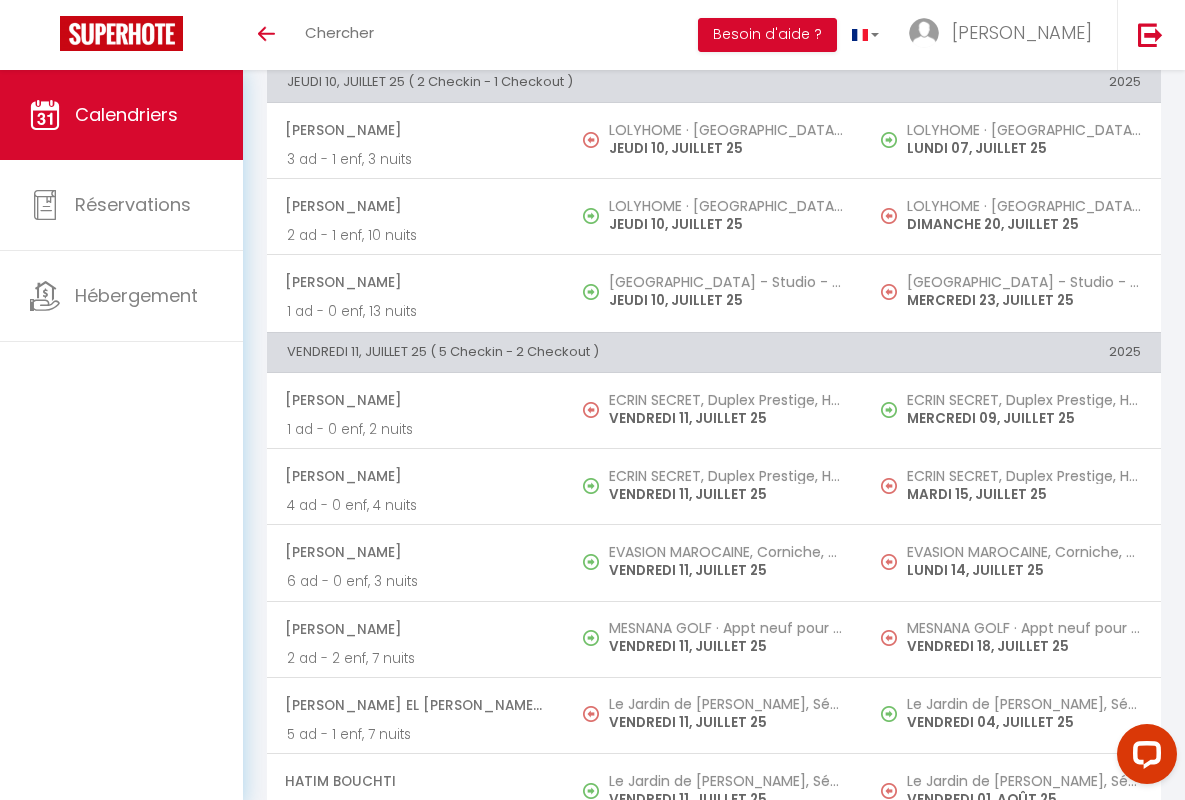 scroll, scrollTop: 1834, scrollLeft: 0, axis: vertical 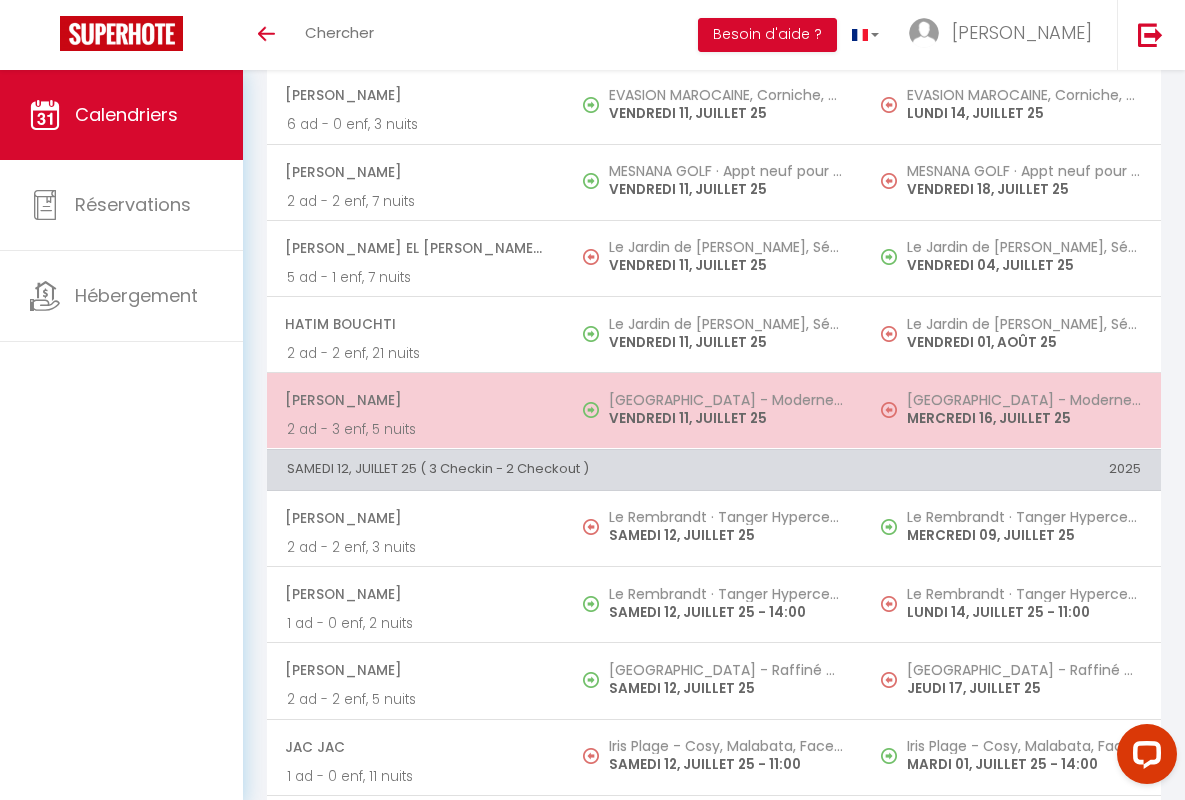 click on "[PERSON_NAME]" at bounding box center [415, 400] 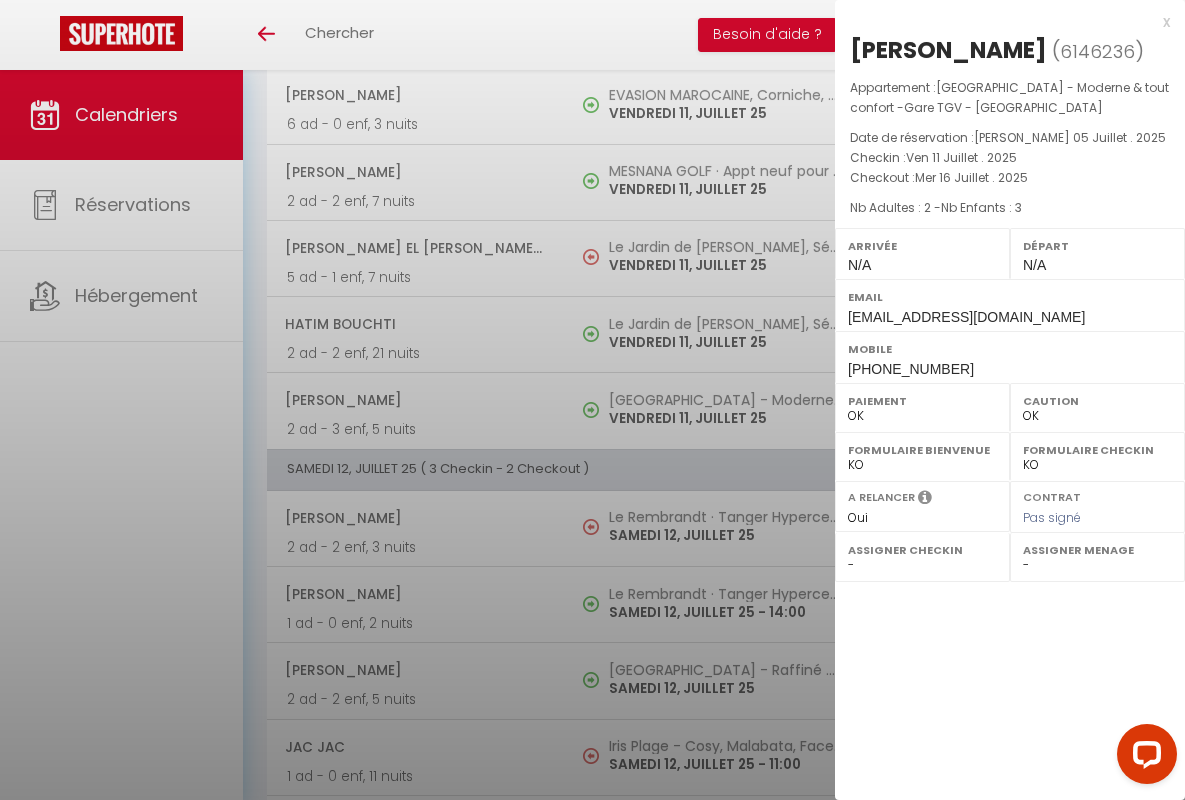 click on "x" at bounding box center [1002, 22] 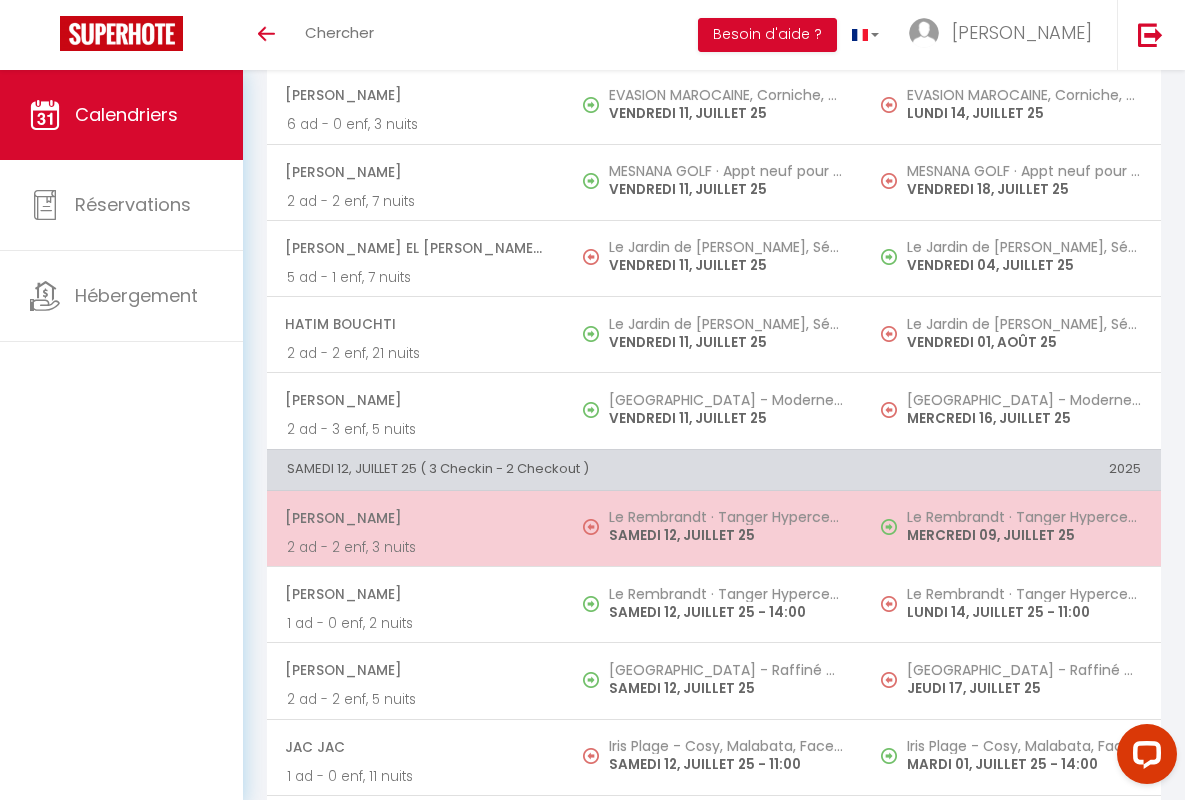click on "[PERSON_NAME]" at bounding box center [415, 518] 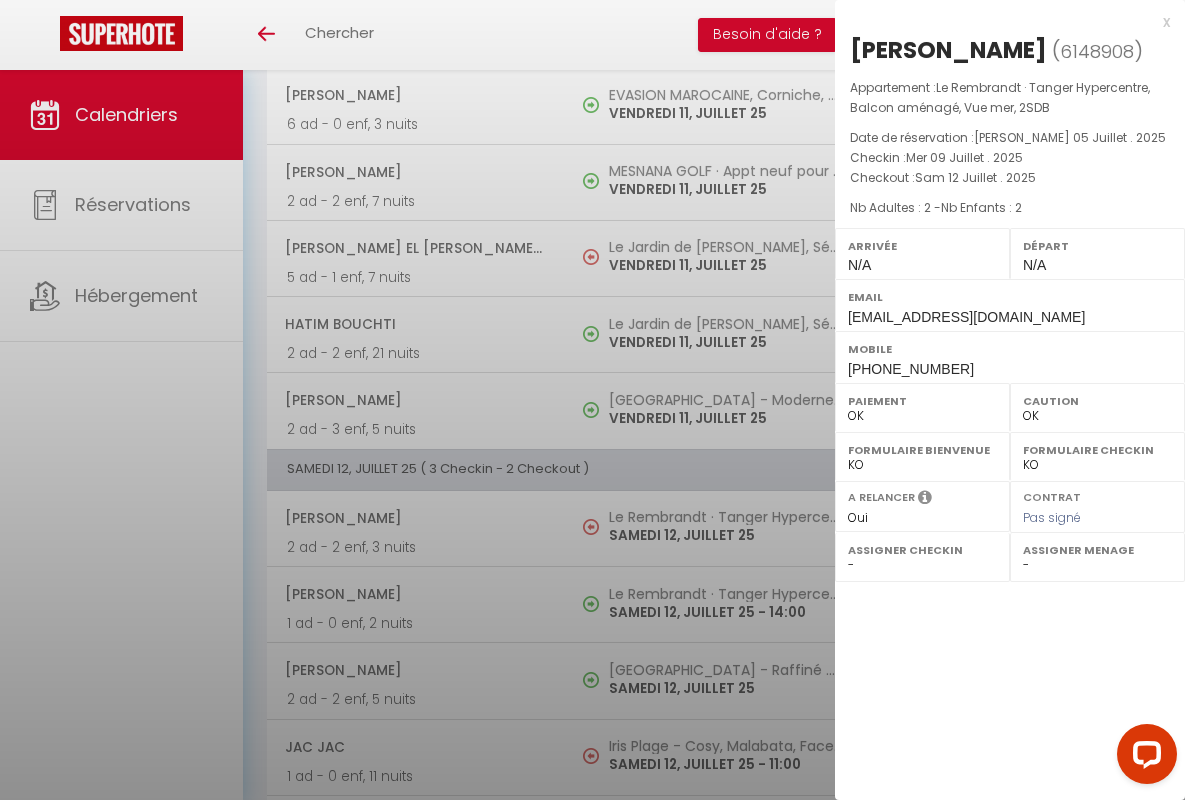 click on "x" at bounding box center (1002, 22) 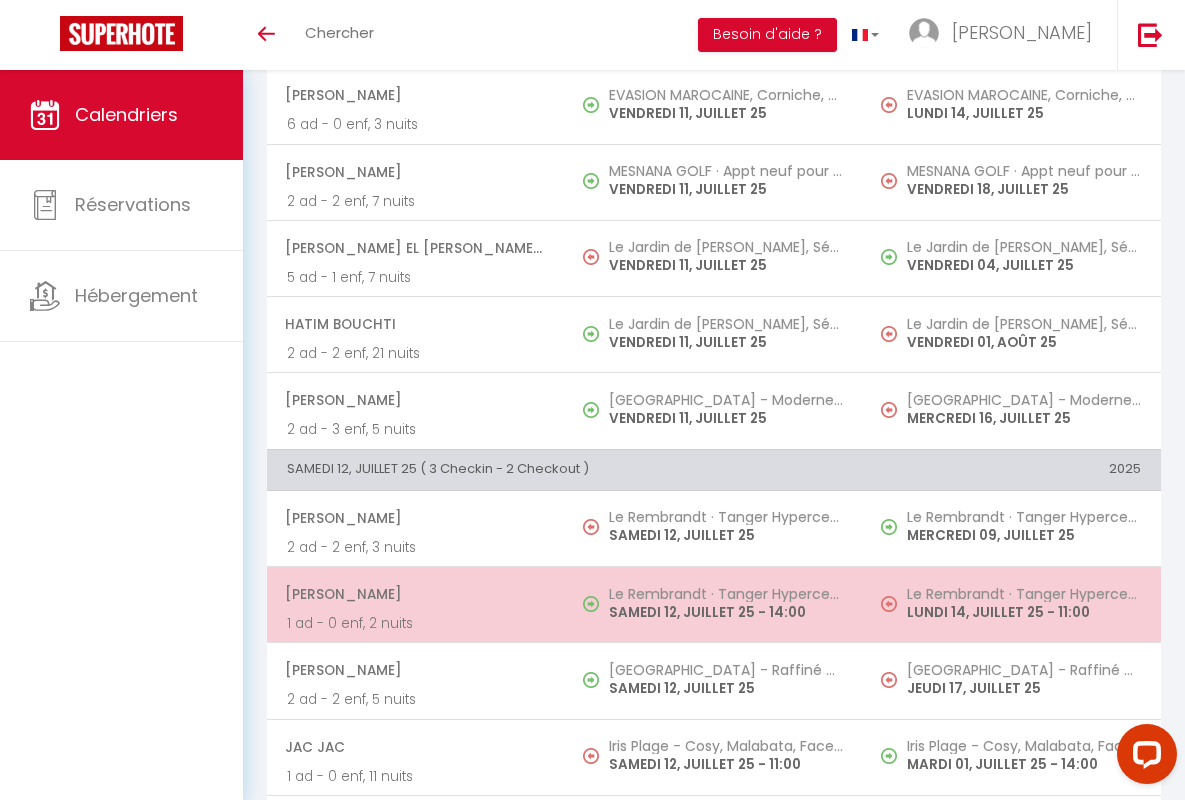 click on "[PERSON_NAME]" at bounding box center (415, 594) 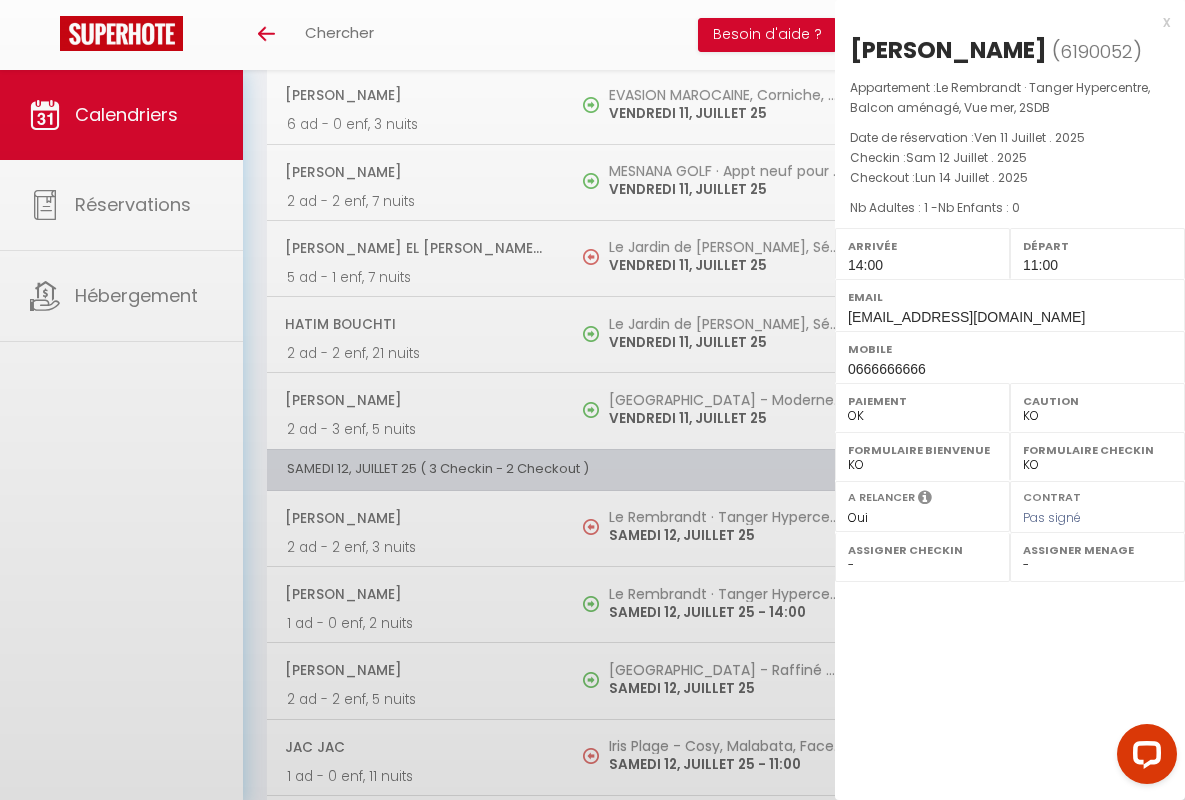 click on "x" at bounding box center (1002, 22) 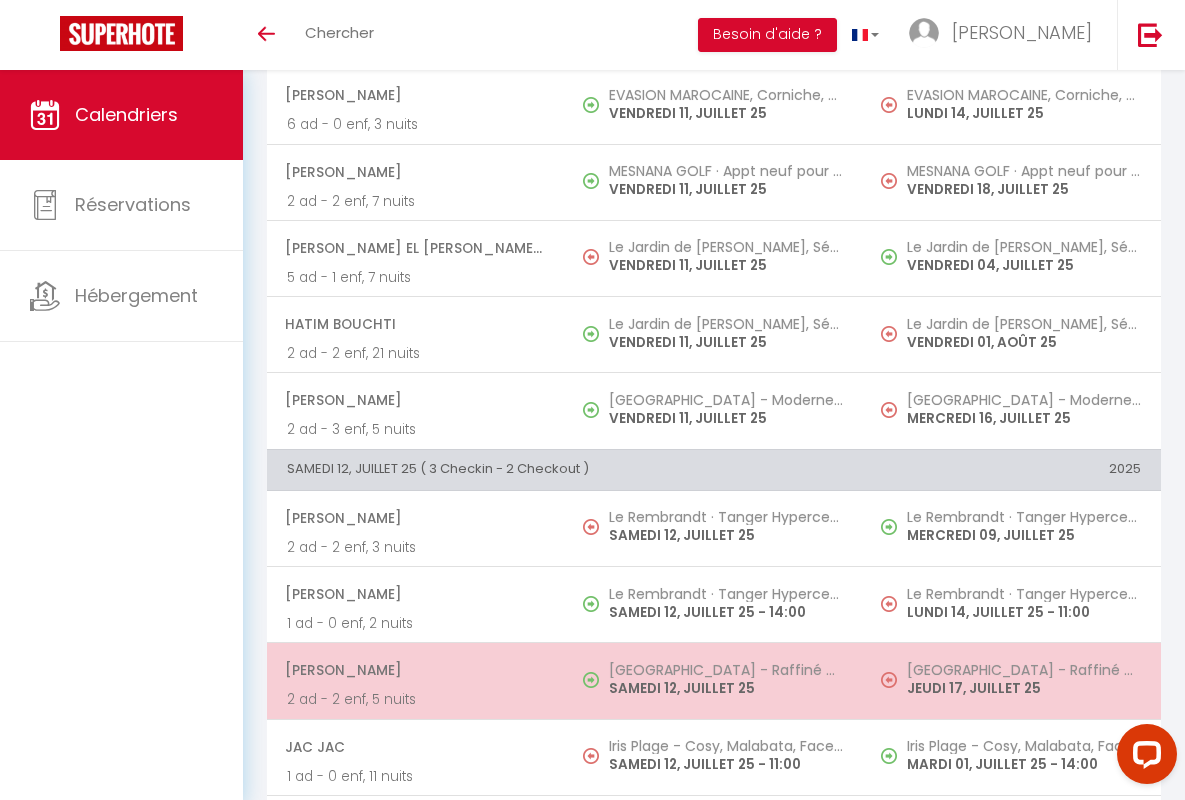 click on "[PERSON_NAME]" at bounding box center (415, 670) 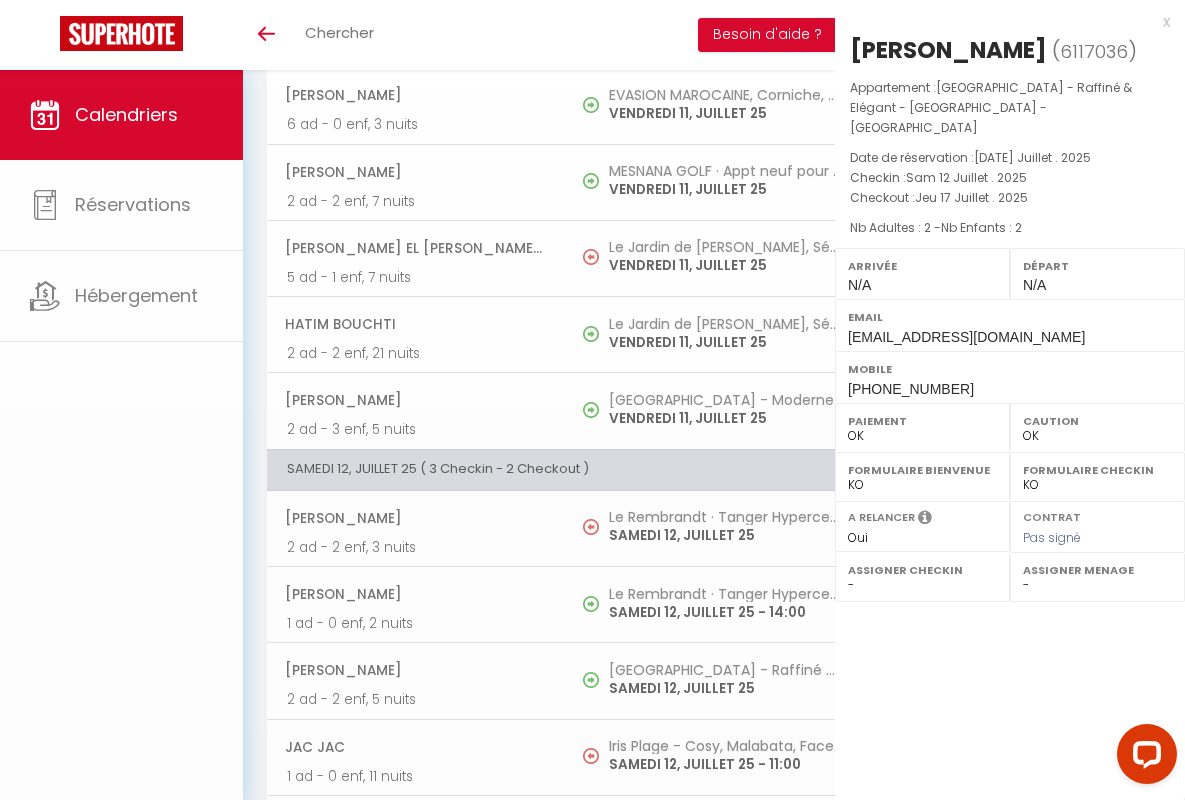 click on "x" at bounding box center [1002, 22] 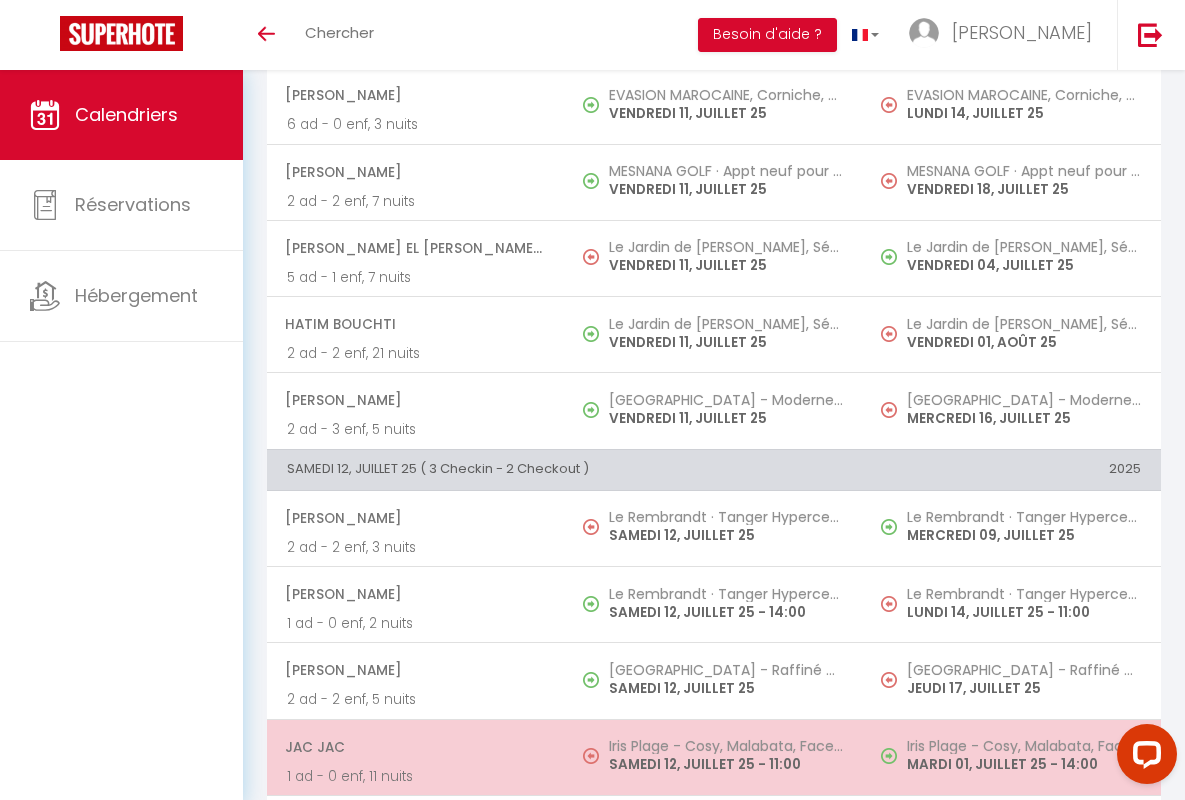 click on "JAC JAC" at bounding box center [415, 747] 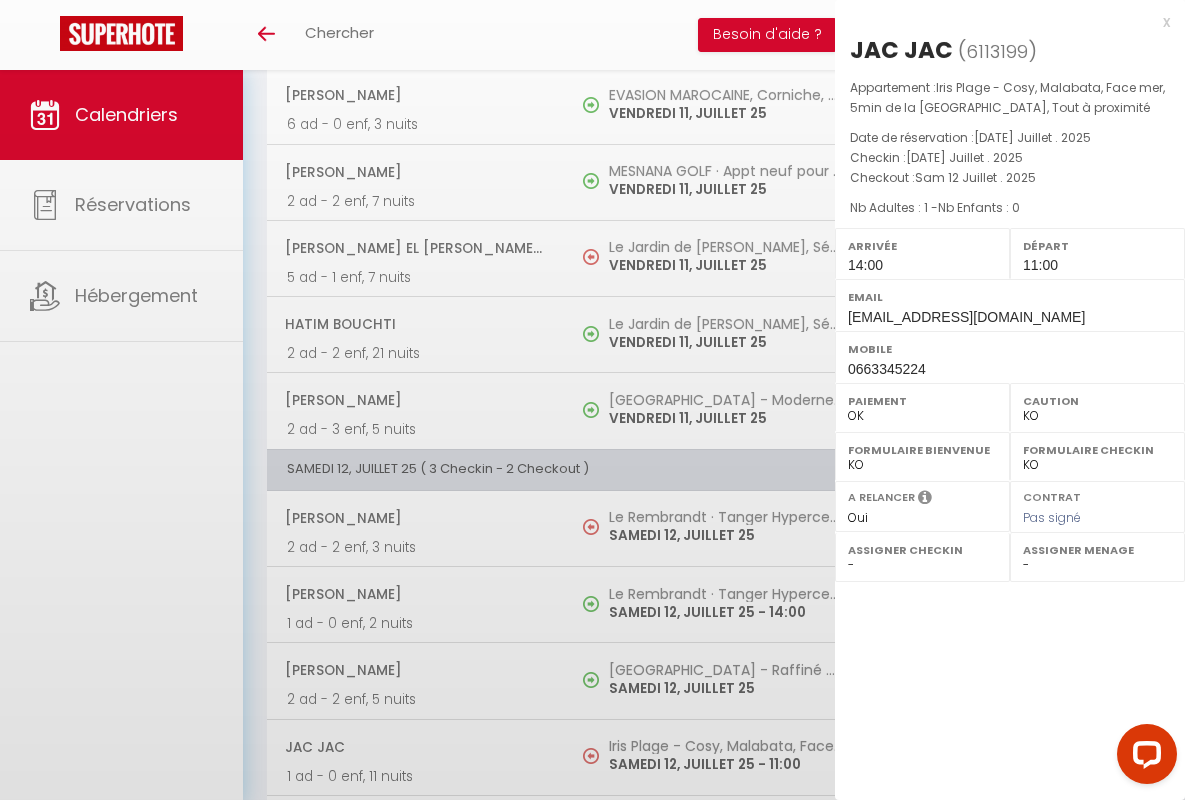 click on "x" at bounding box center [1002, 22] 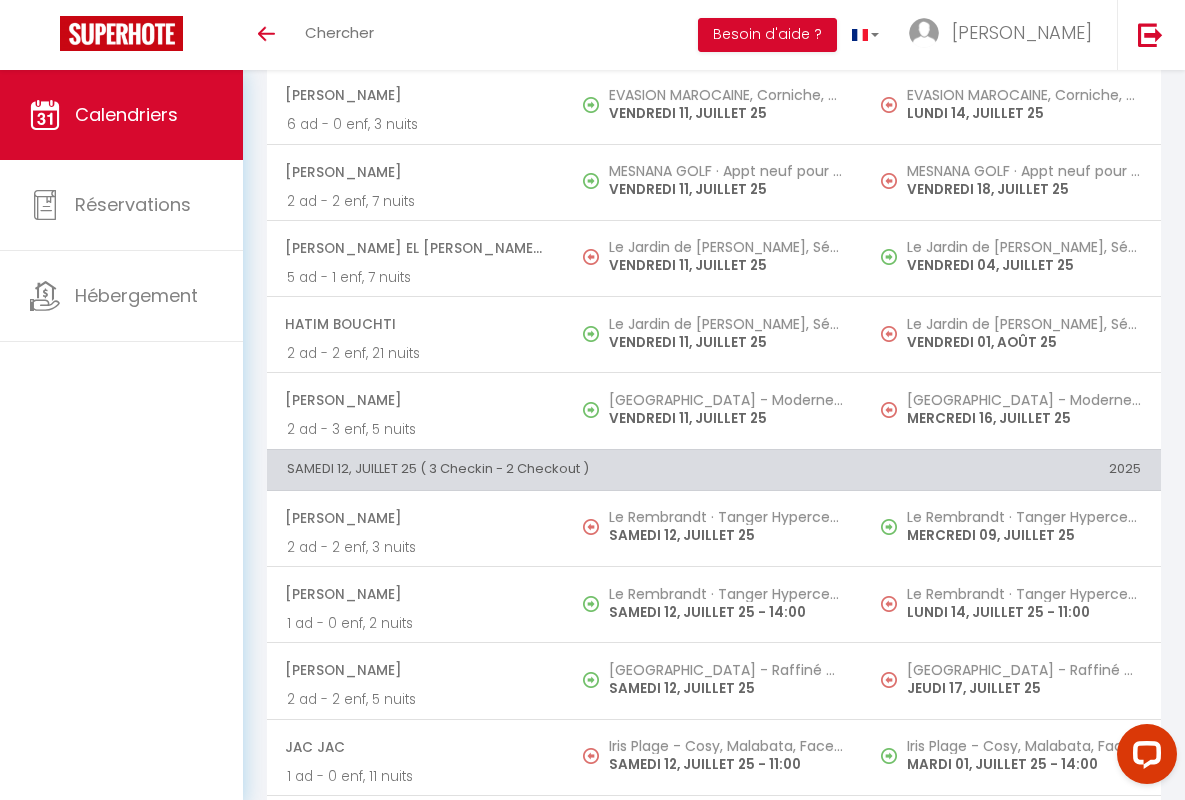 scroll, scrollTop: 2139, scrollLeft: 0, axis: vertical 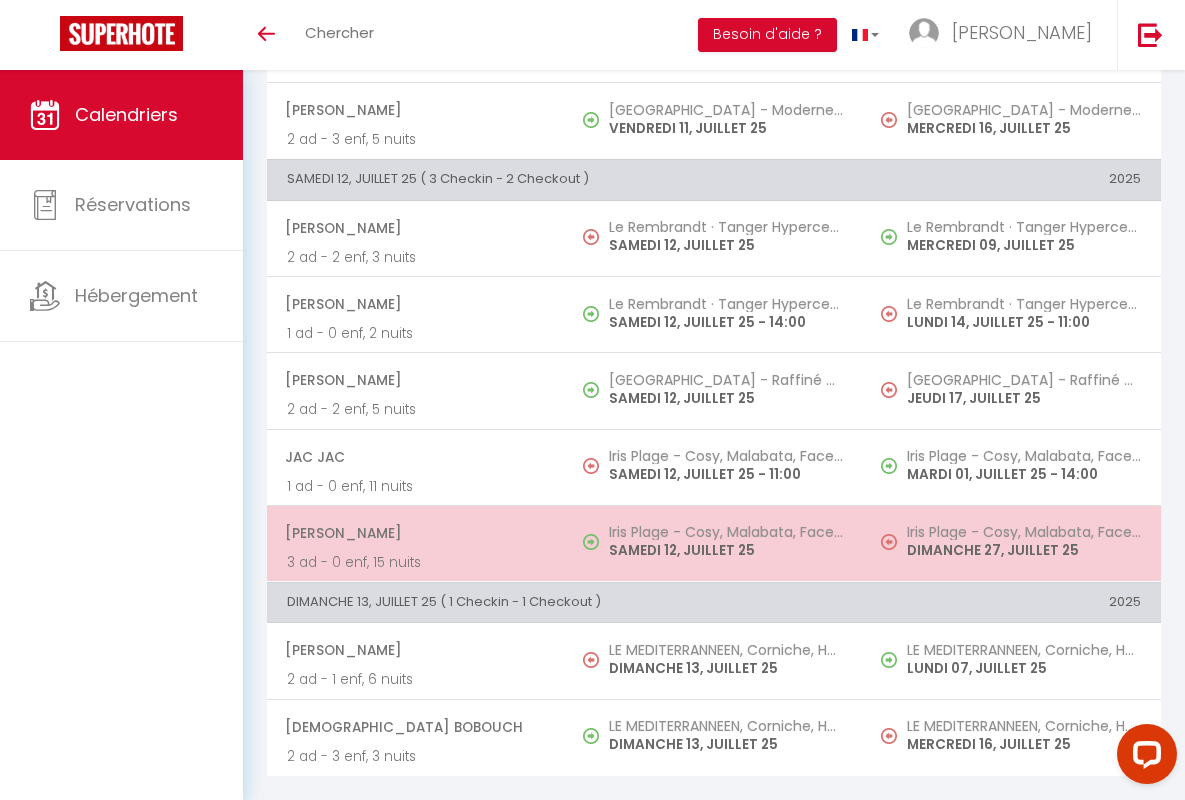 click on "[PERSON_NAME]" at bounding box center (415, 533) 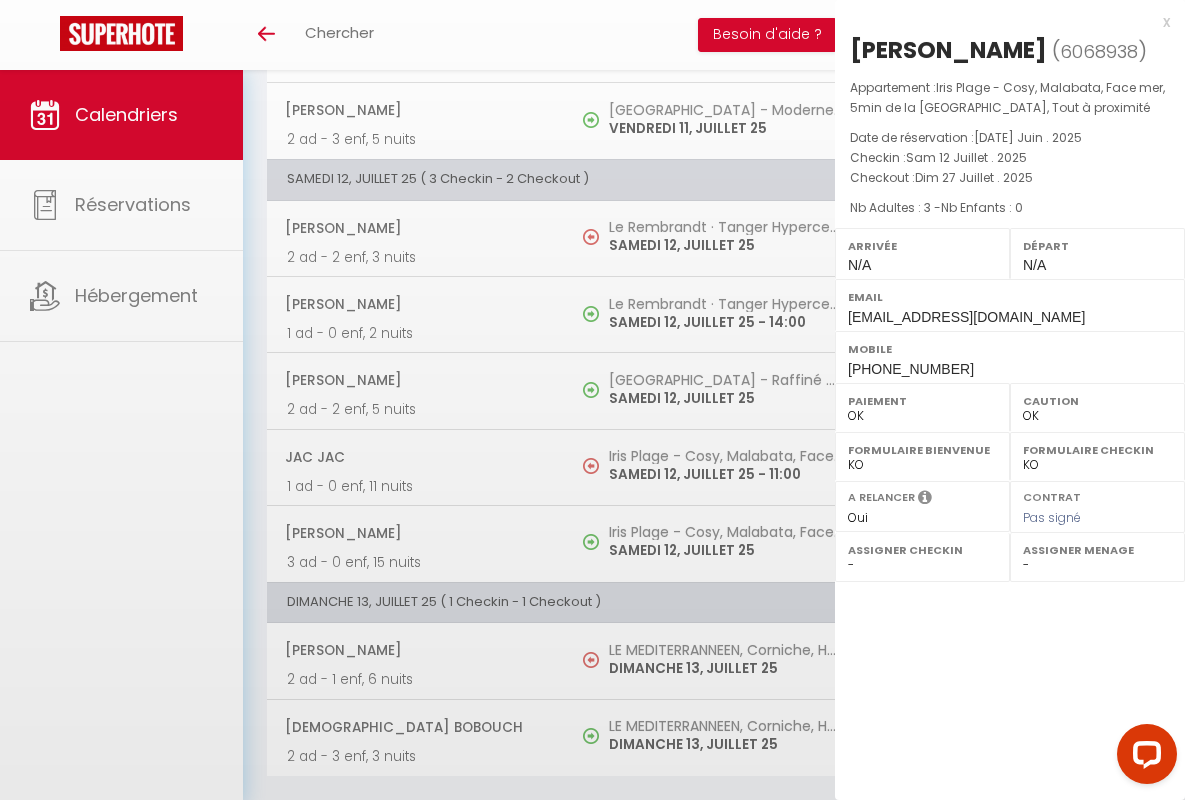 click on "x" at bounding box center [1002, 22] 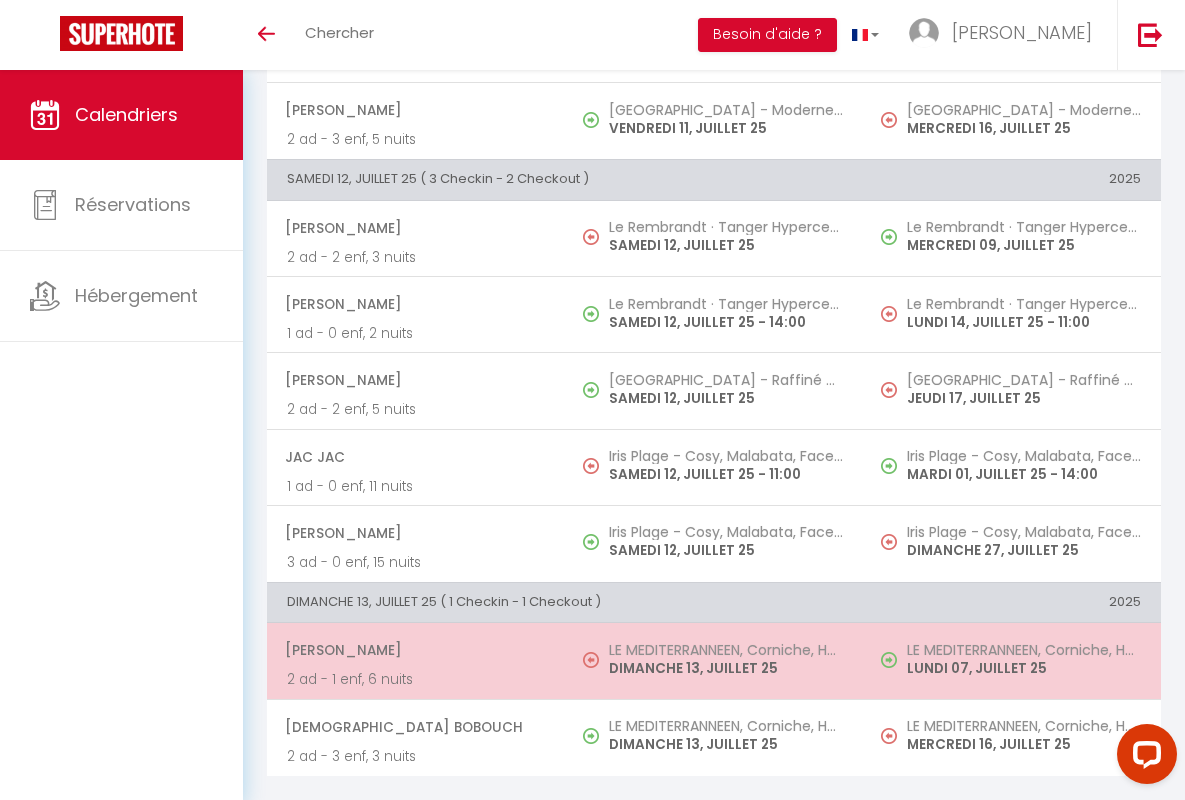 click on "[PERSON_NAME]" at bounding box center [415, 650] 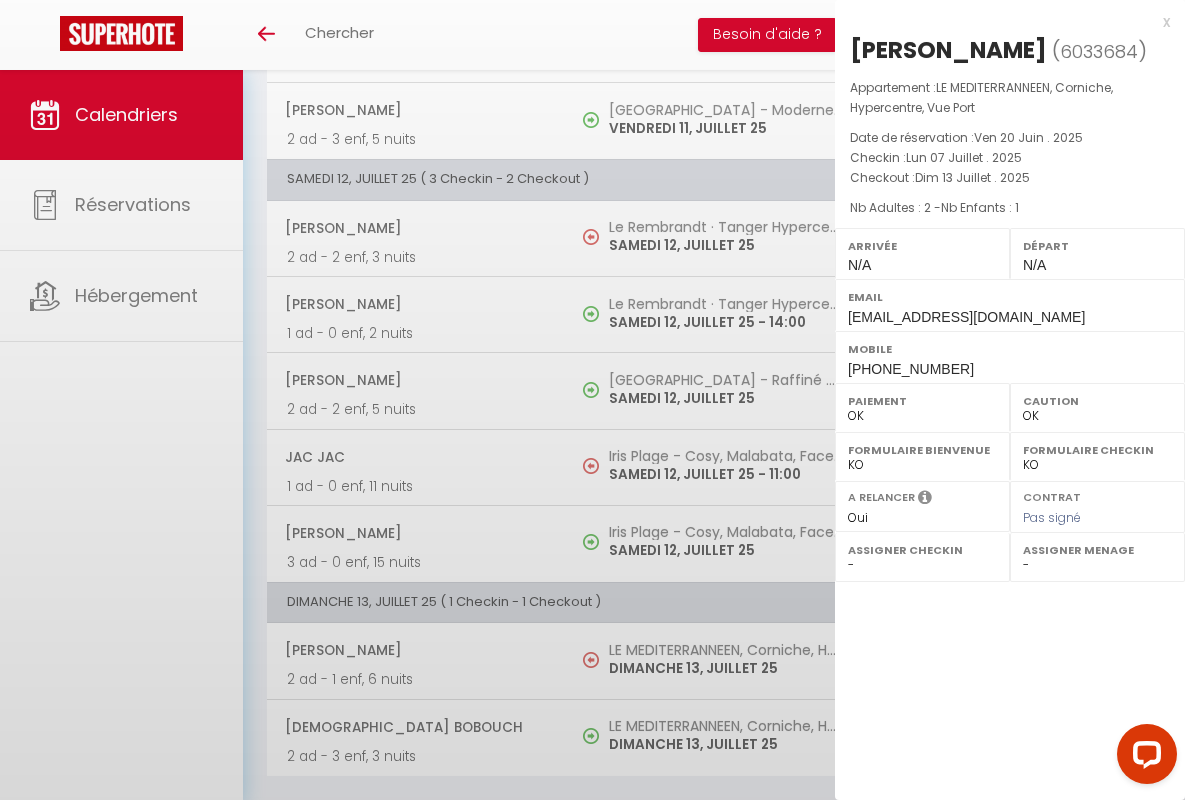 click on "x" at bounding box center [1002, 22] 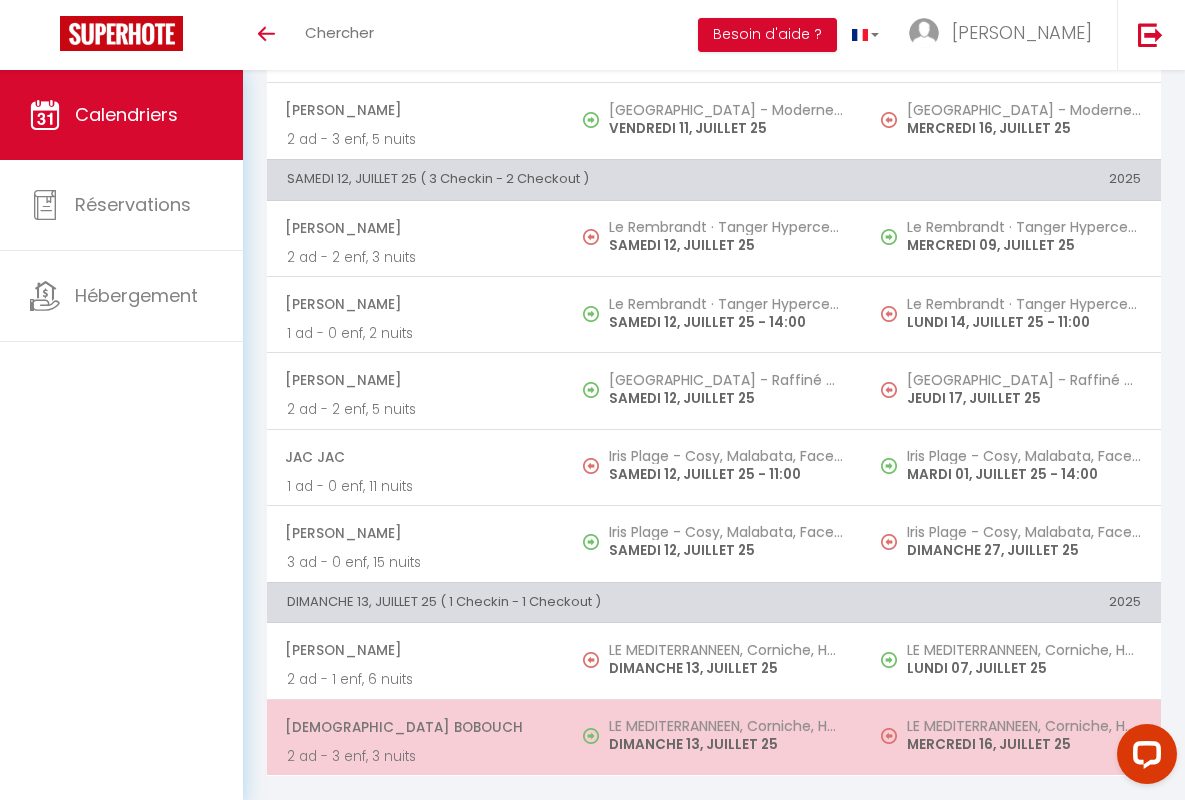 click on "[DEMOGRAPHIC_DATA] Bobouch" at bounding box center (415, 727) 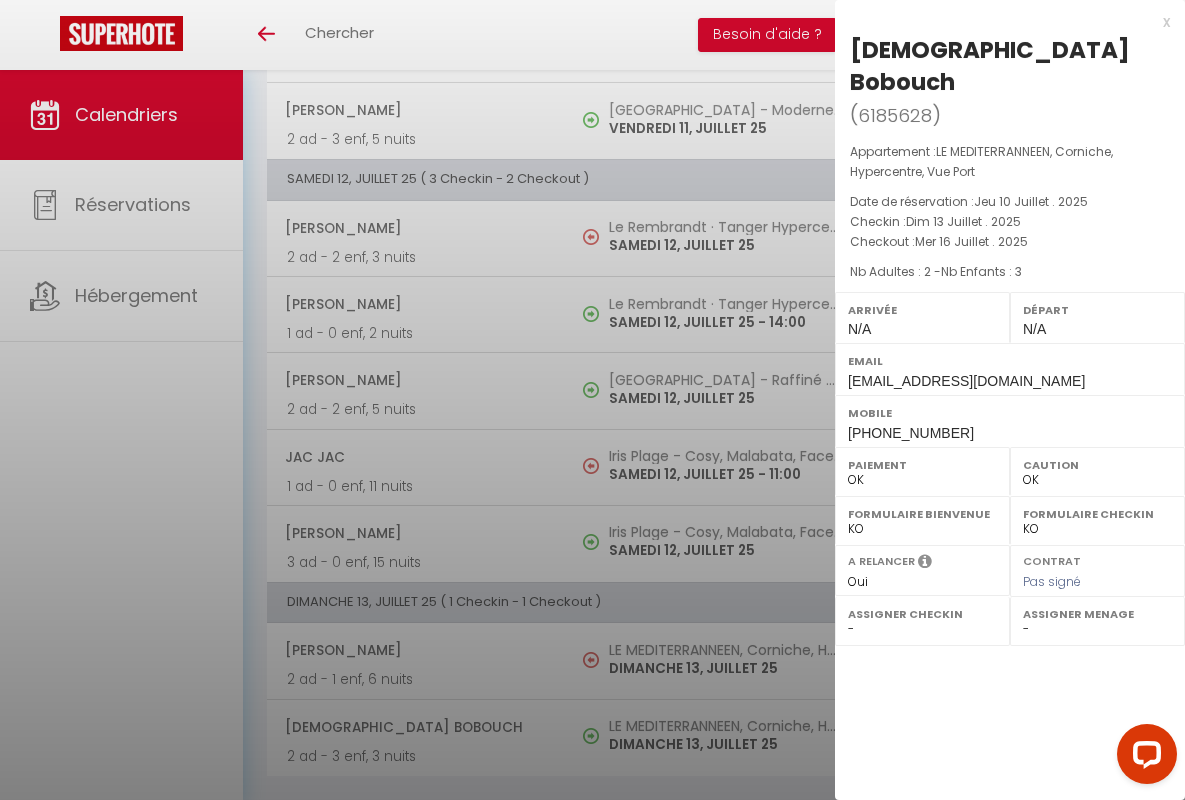 click on "x" at bounding box center (1002, 22) 